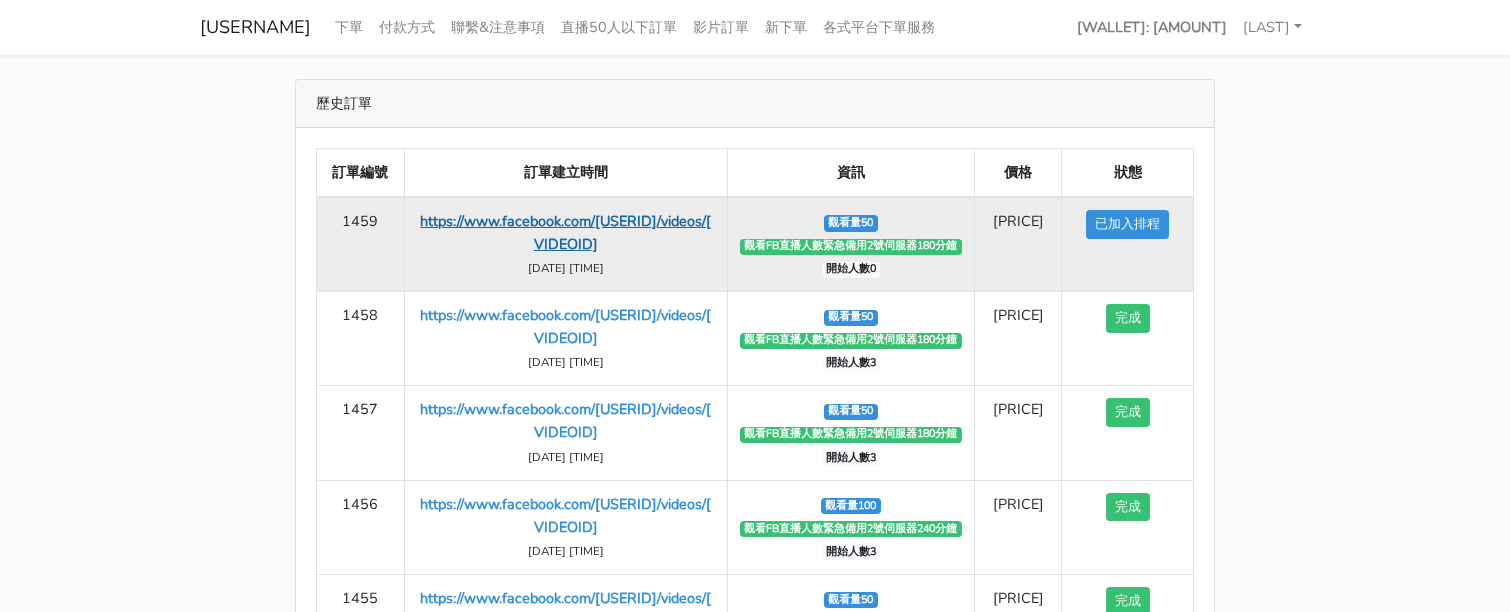 scroll, scrollTop: 0, scrollLeft: 0, axis: both 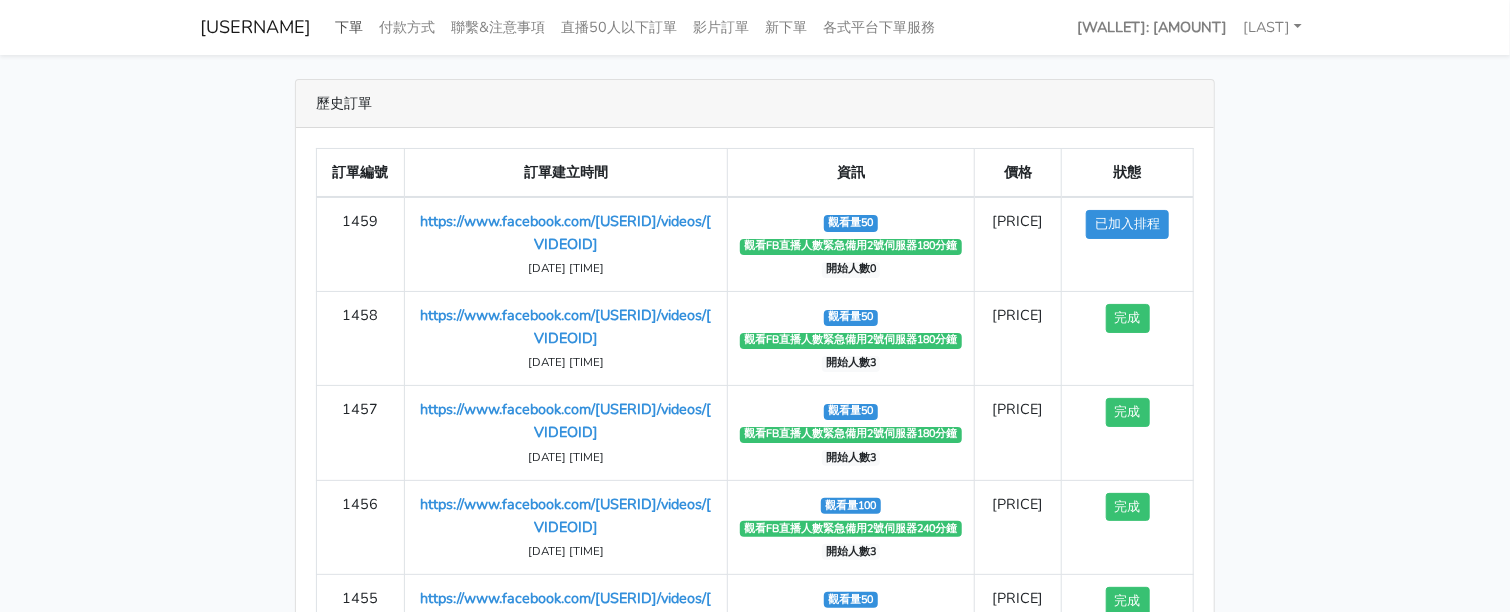 click on "下單" at bounding box center (349, 27) 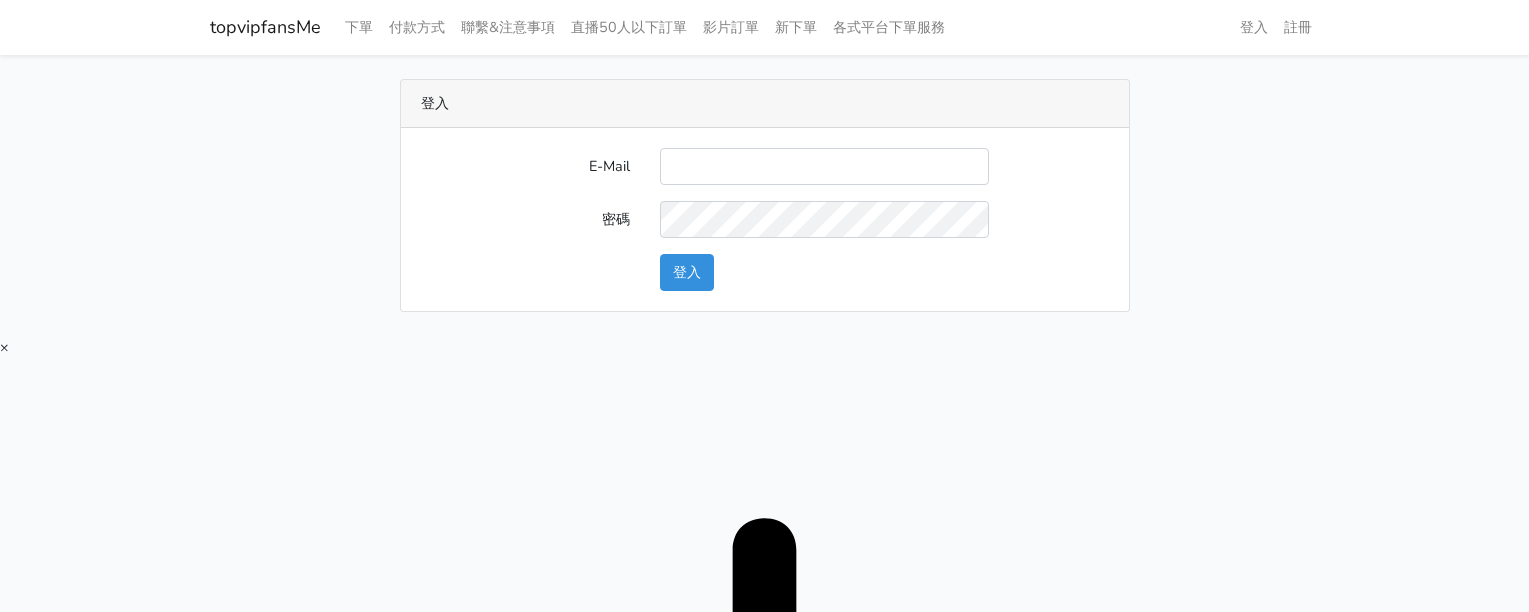 scroll, scrollTop: 0, scrollLeft: 0, axis: both 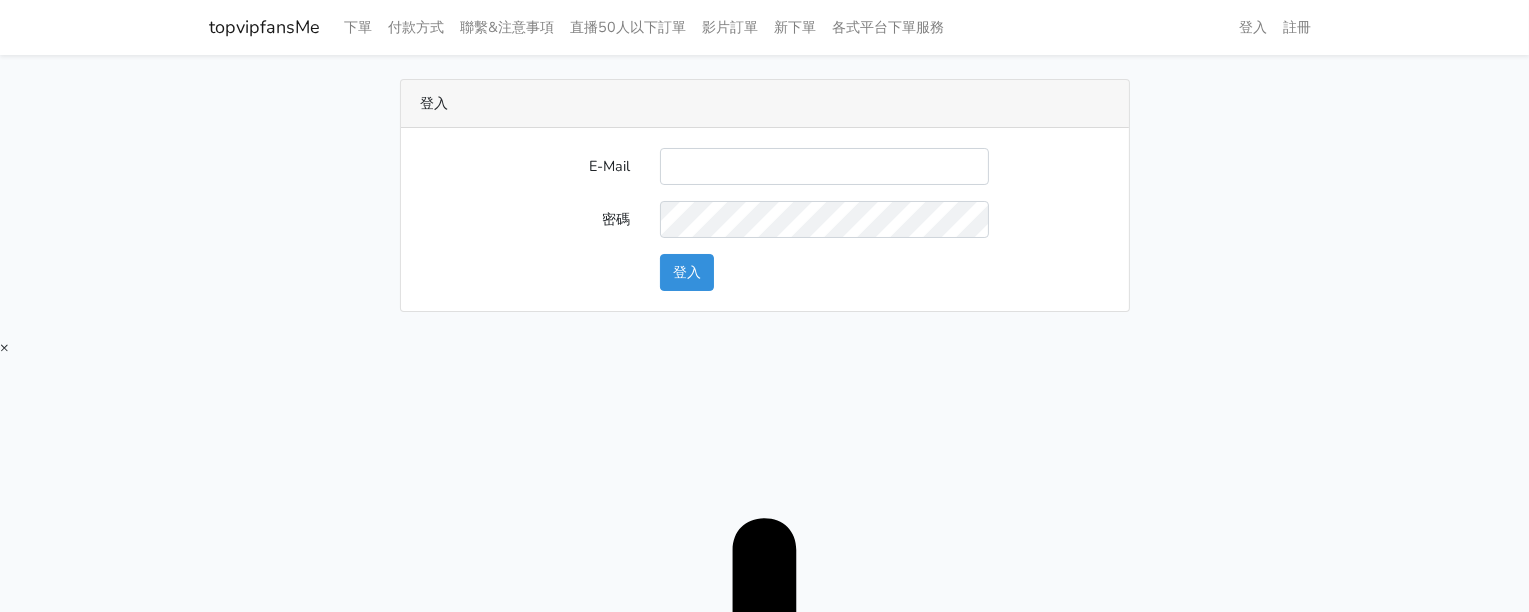 click on "E-Mail" at bounding box center (824, 166) 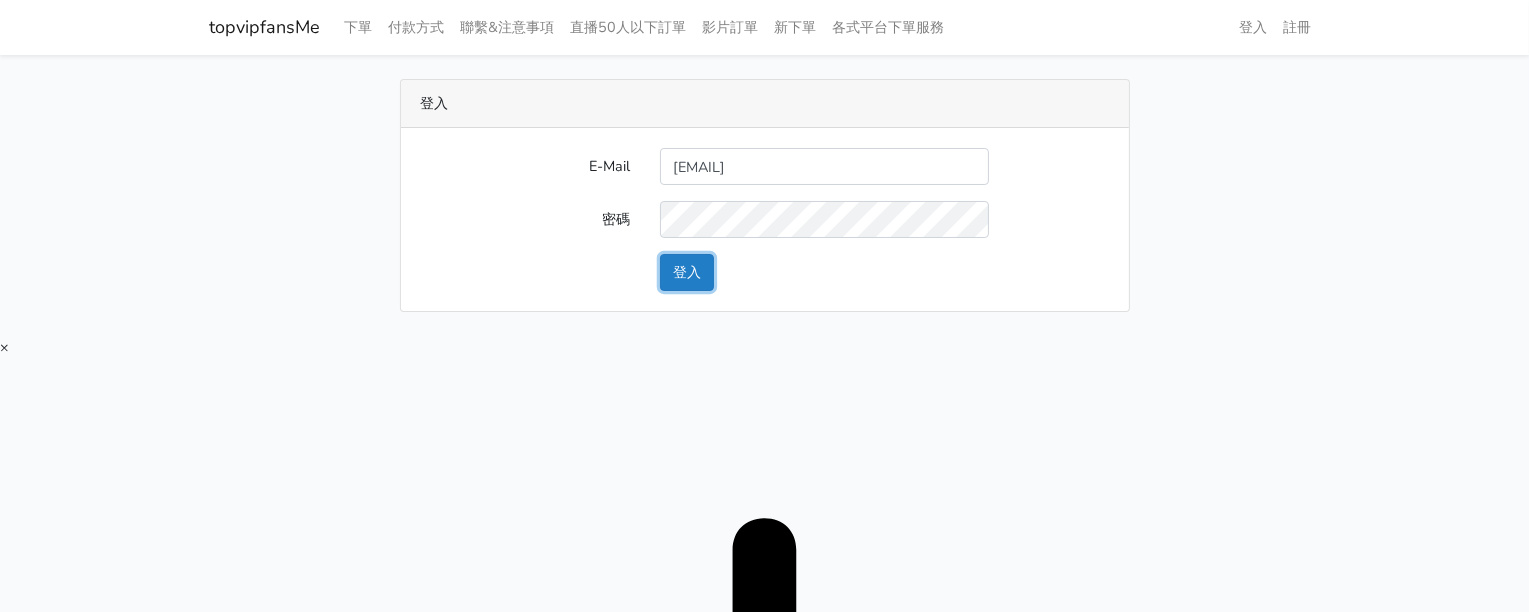 click on "登入" at bounding box center [687, 272] 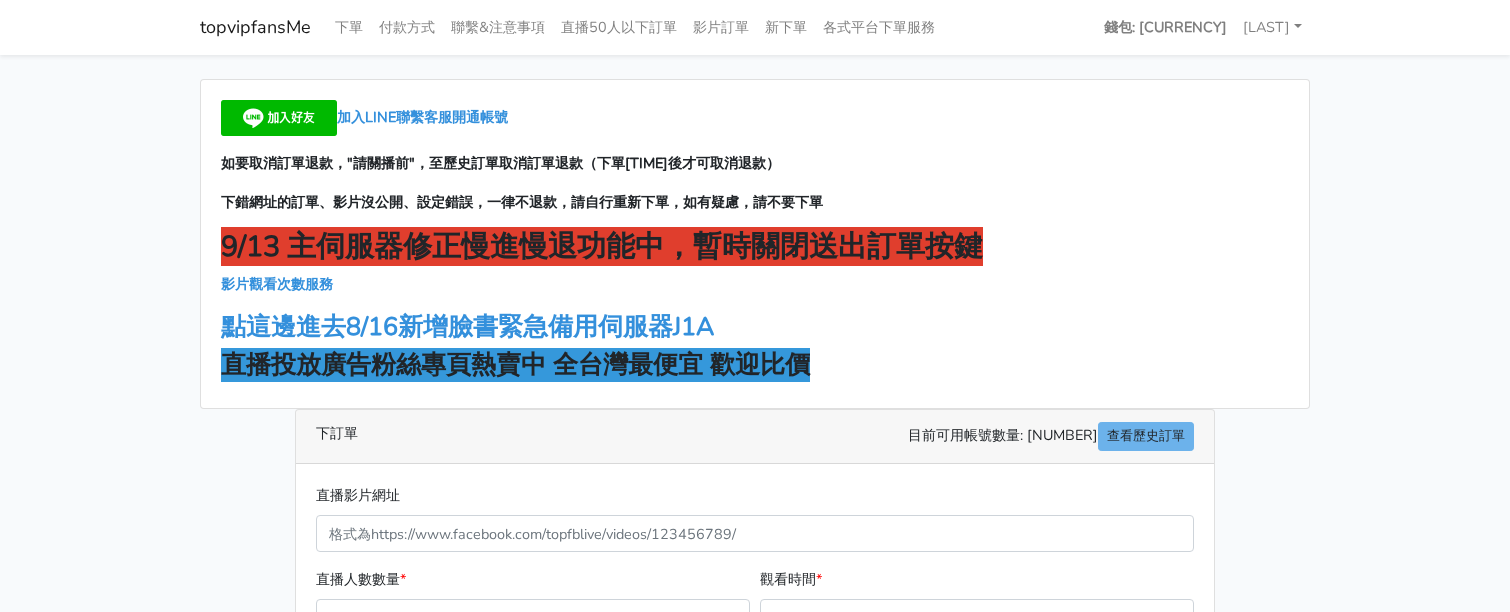 scroll, scrollTop: 0, scrollLeft: 0, axis: both 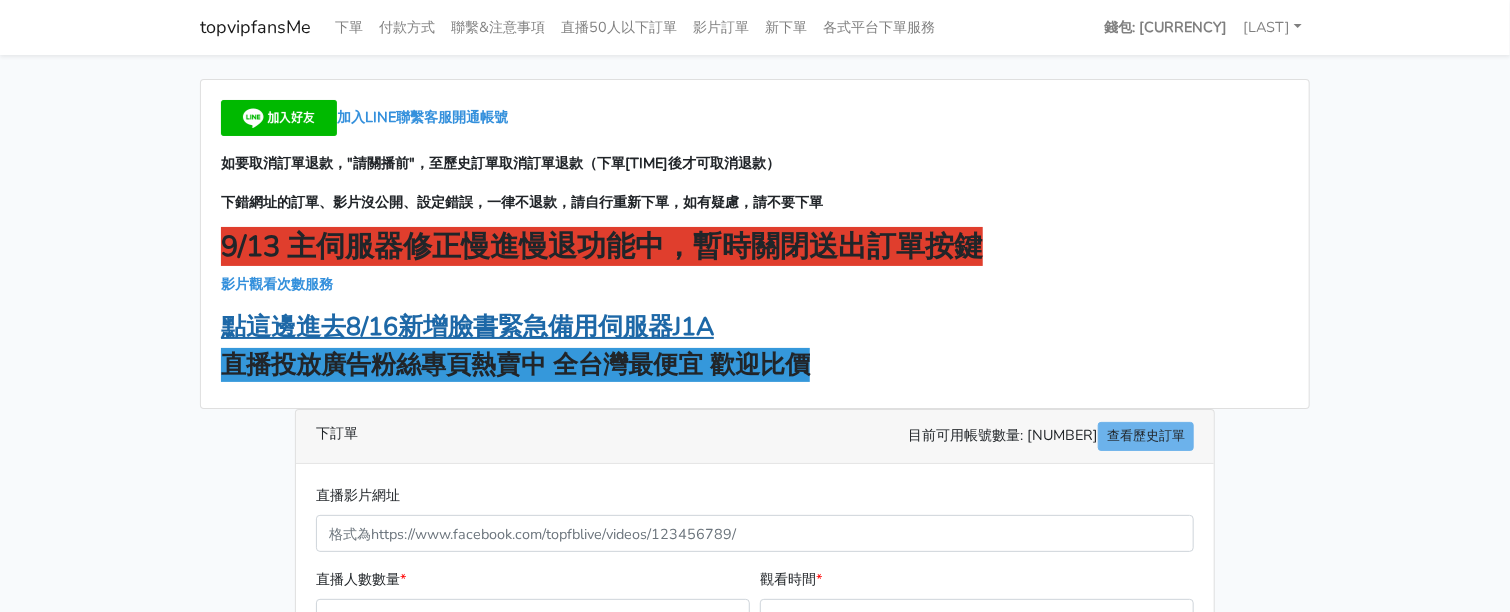 click on "點這邊進去8/16新增臉書緊急備用伺服器J1A" at bounding box center (467, 327) 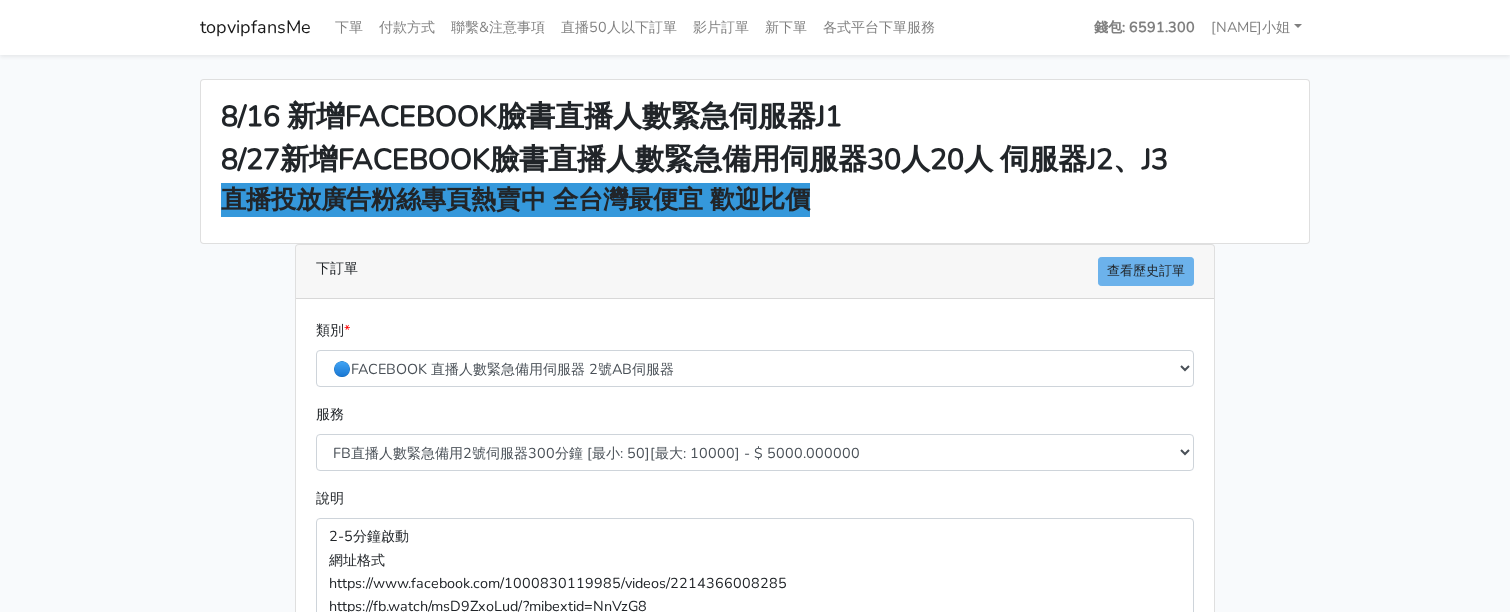 scroll, scrollTop: 0, scrollLeft: 0, axis: both 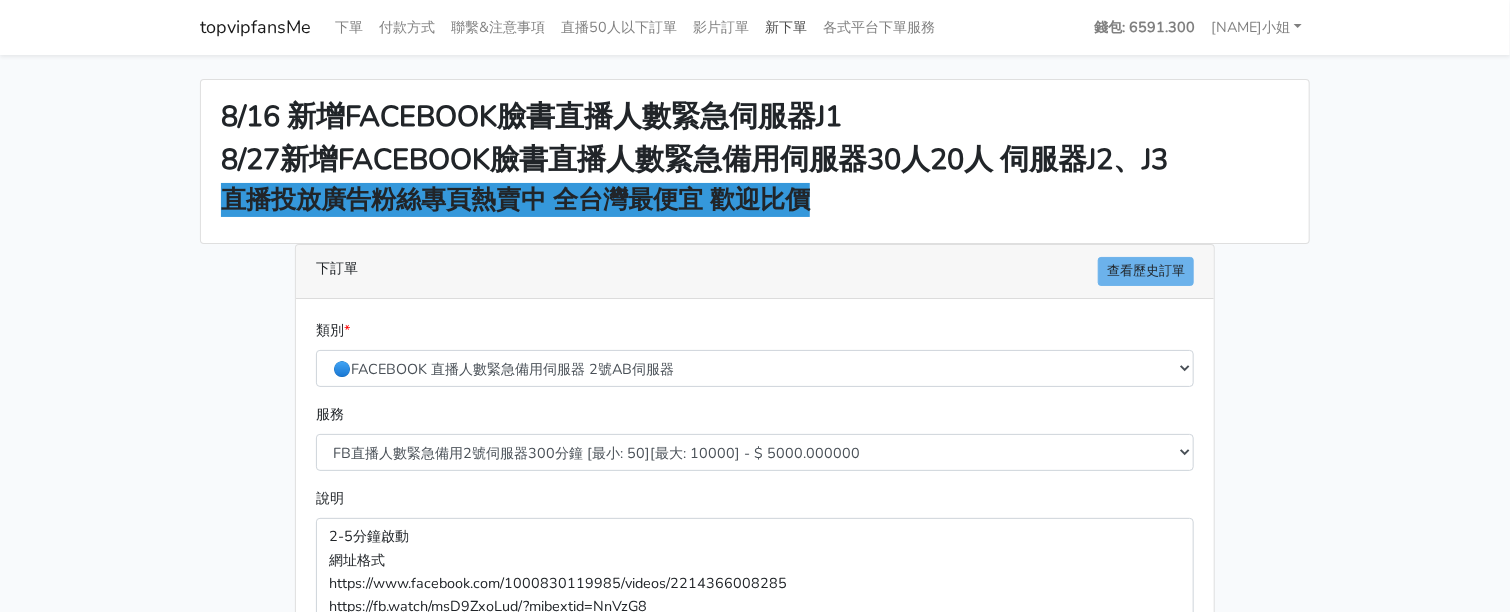 drag, startPoint x: 1287, startPoint y: 221, endPoint x: 802, endPoint y: 28, distance: 521.9904 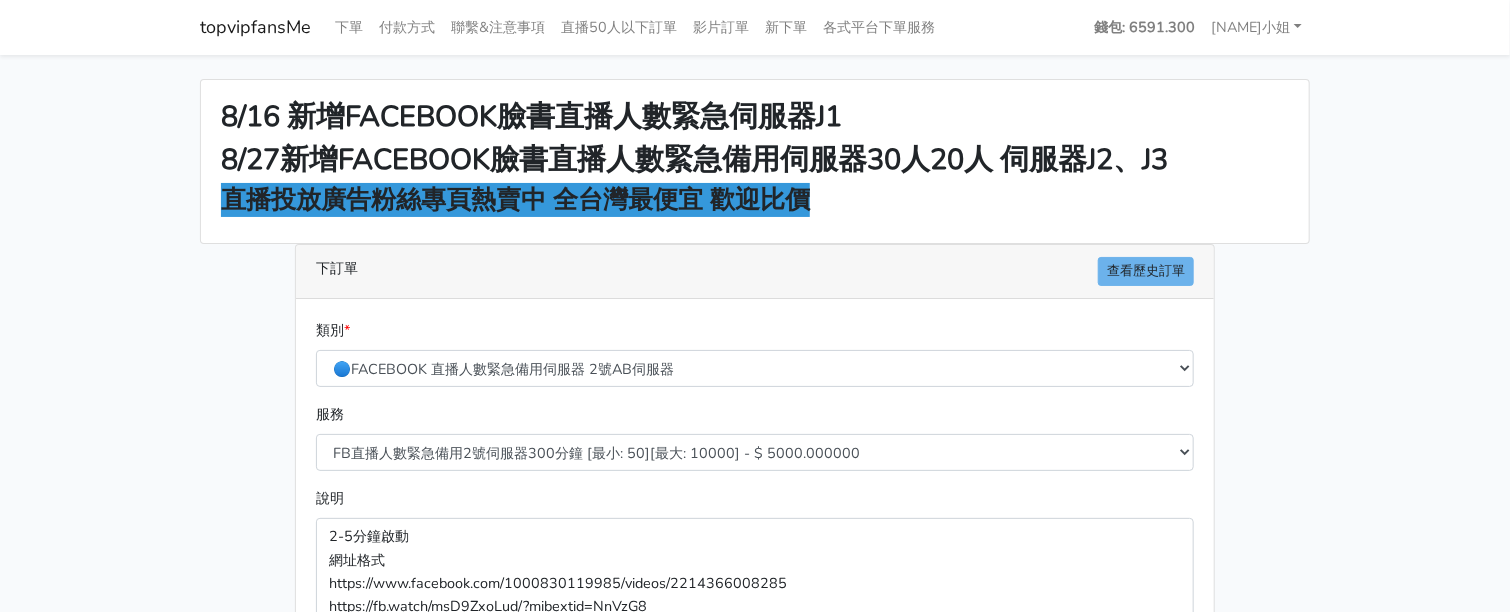 click on "topvipfansMe" at bounding box center (255, 27) 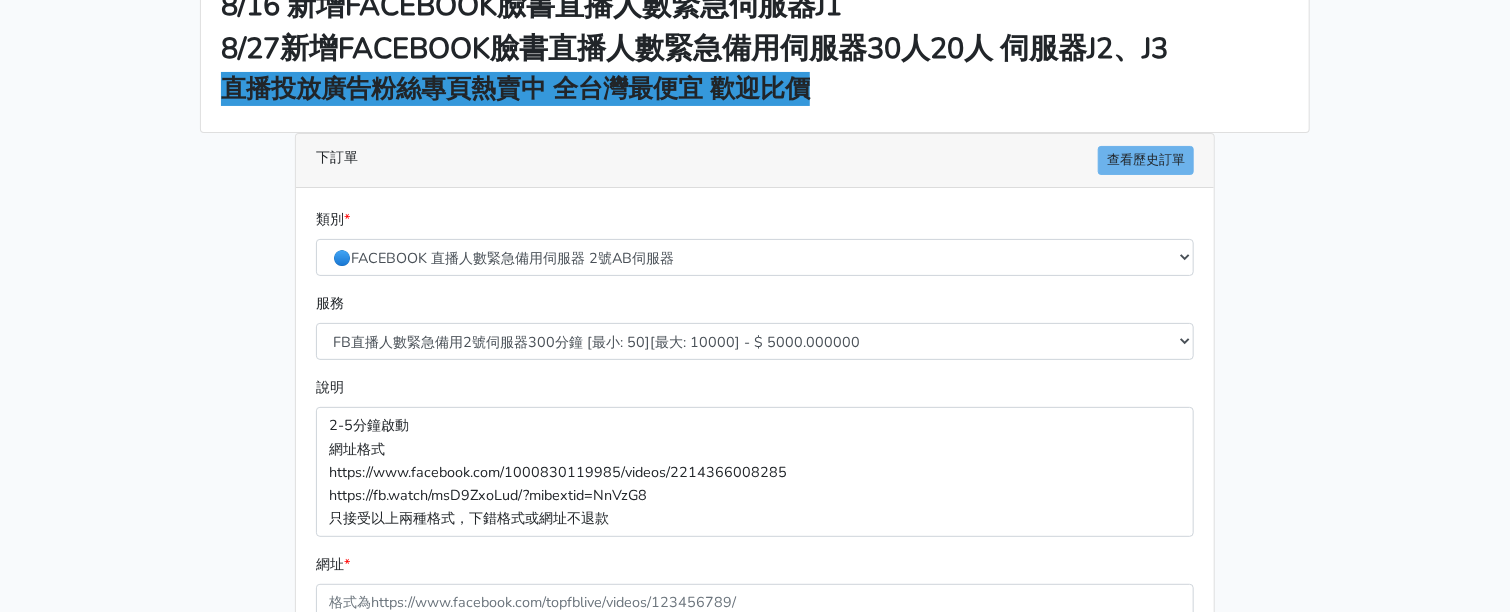 scroll, scrollTop: 249, scrollLeft: 0, axis: vertical 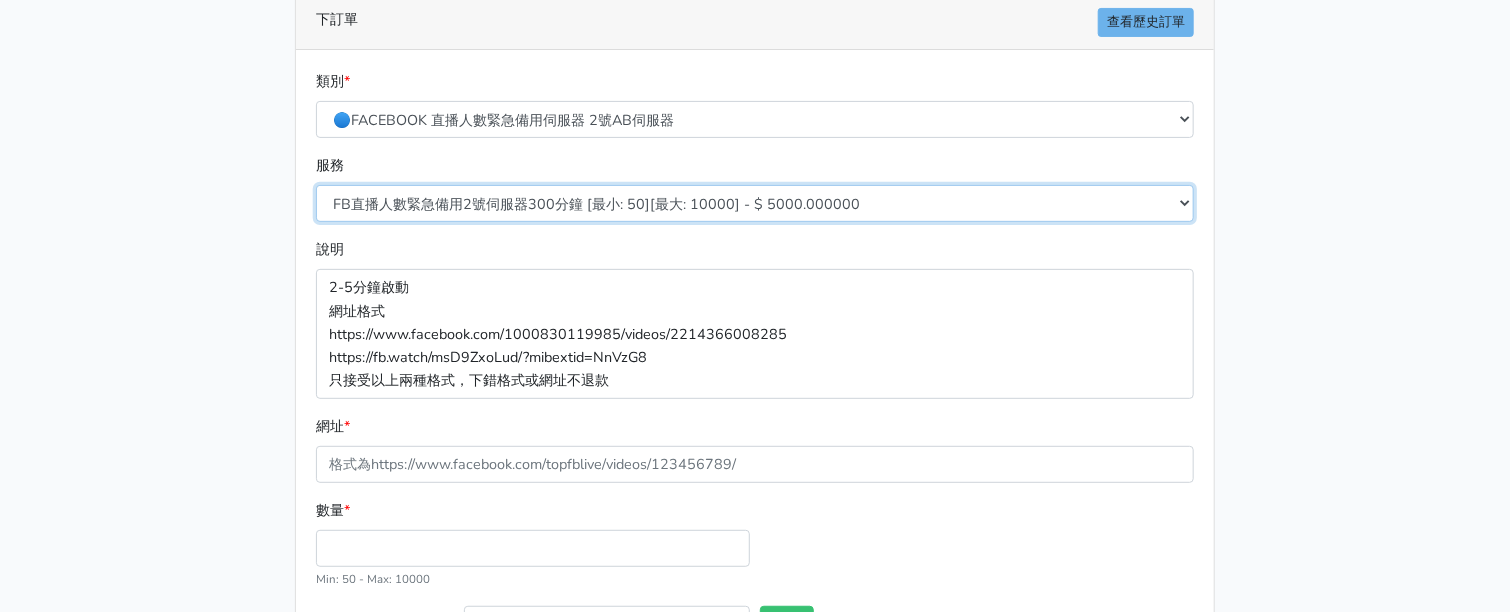 click on "FB直播人數緊急備用2號伺服器300分鐘 [最小: 50][最大: 10000] - $ 5000.000000 FB直播人數緊急備用2號伺服器60分鐘 [最小: 50][最大: 10000] - $ 1000.000000 FB直播人數緊急備用2號伺服器90分鐘 [最小: 50][最大: 10000] - $ 1500.000000 FB直播人數緊急備用2號伺服器120分鐘 [最小: 50][最大: 10000] - $ 2000.000000 FB直播人數緊急備用2號伺服器150分鐘 [最小: 50][最大: 10000] - $ 2500.000000 FB直播人數緊急備用2號伺服器180分鐘 [最小: 50][最大: 10000] - $ 3000.000000 FB直播人數緊急備用2號伺服器240分鐘 [最小: 50][最大: 10000] - $ 4000.000000 FB直播人數緊急備用2號伺服器360分鐘  [最小: 50][最大: 10000] - $ 6000.000000" at bounding box center (755, 203) 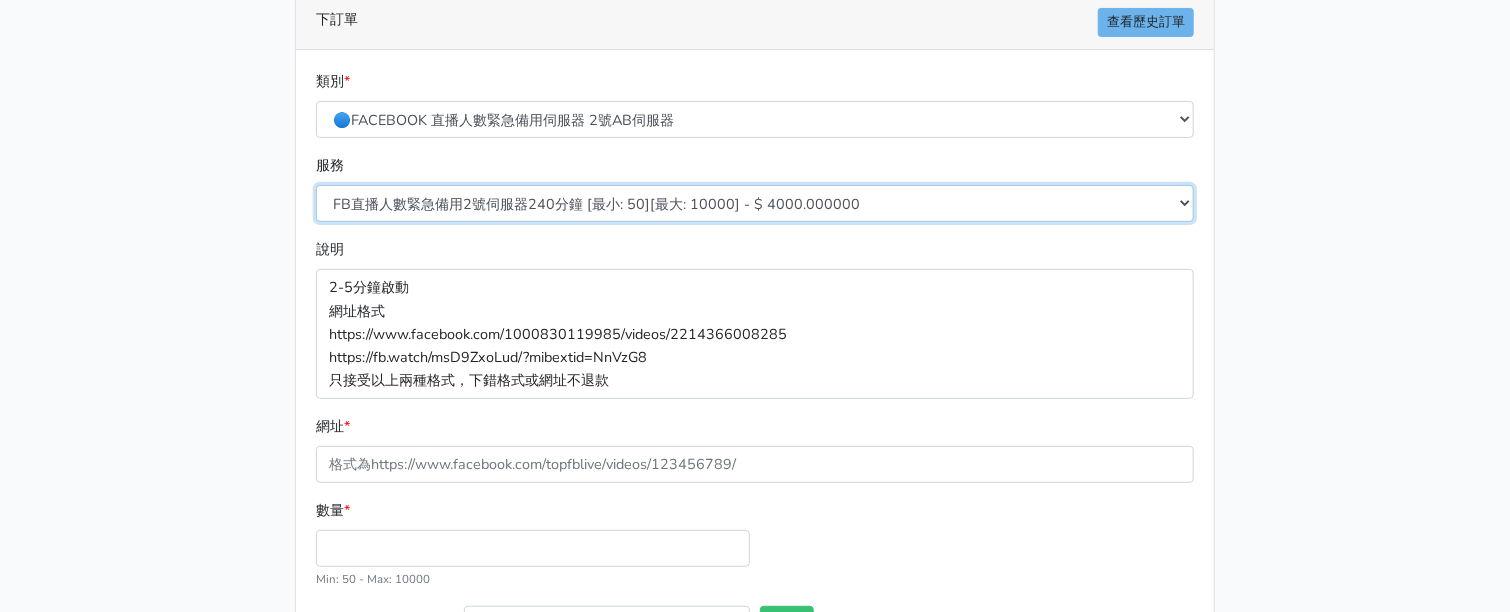 click on "FB直播人數緊急備用2號伺服器300分鐘 [最小: 50][最大: 10000] - $ 5000.000000 FB直播人數緊急備用2號伺服器60分鐘 [最小: 50][最大: 10000] - $ 1000.000000 FB直播人數緊急備用2號伺服器90分鐘 [最小: 50][最大: 10000] - $ 1500.000000 FB直播人數緊急備用2號伺服器120分鐘 [最小: 50][最大: 10000] - $ 2000.000000 FB直播人數緊急備用2號伺服器150分鐘 [最小: 50][最大: 10000] - $ 2500.000000 FB直播人數緊急備用2號伺服器180分鐘 [最小: 50][最大: 10000] - $ 3000.000000 FB直播人數緊急備用2號伺服器240分鐘 [最小: 50][最大: 10000] - $ 4000.000000 FB直播人數緊急備用2號伺服器360分鐘  [最小: 50][最大: 10000] - $ 6000.000000" at bounding box center [755, 203] 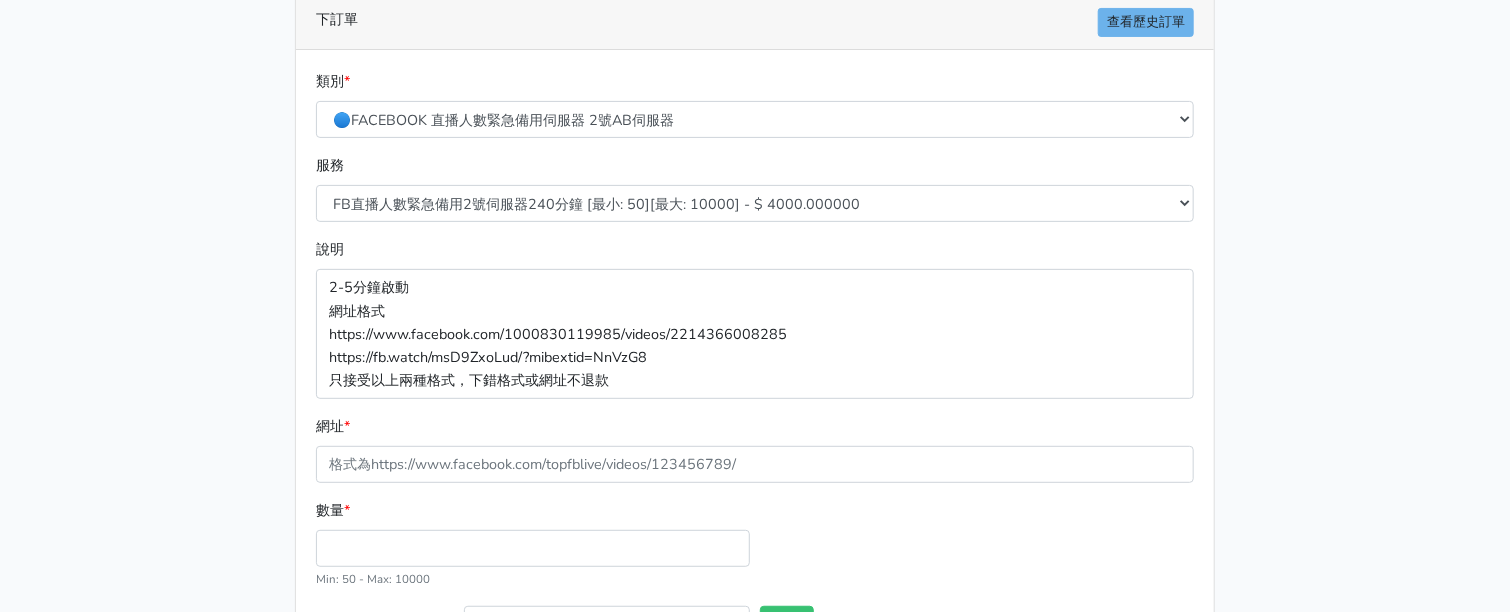 click on "8/16 新增FACEBOOK臉書直播人數緊急伺服器J1
8/27新增FACEBOOK臉書直播人數緊急備用伺服器30人20人 伺服器J2、J3
直播投放廣告粉絲專頁熱賣中 全台灣最便宜 歡迎比價
下訂單
查看歷史訂單
類別 *
🔵FACEBOOK 直播人數緊急備用伺服器 2號AB伺服器 🌕IG直播人數 * *" at bounding box center [755, 295] 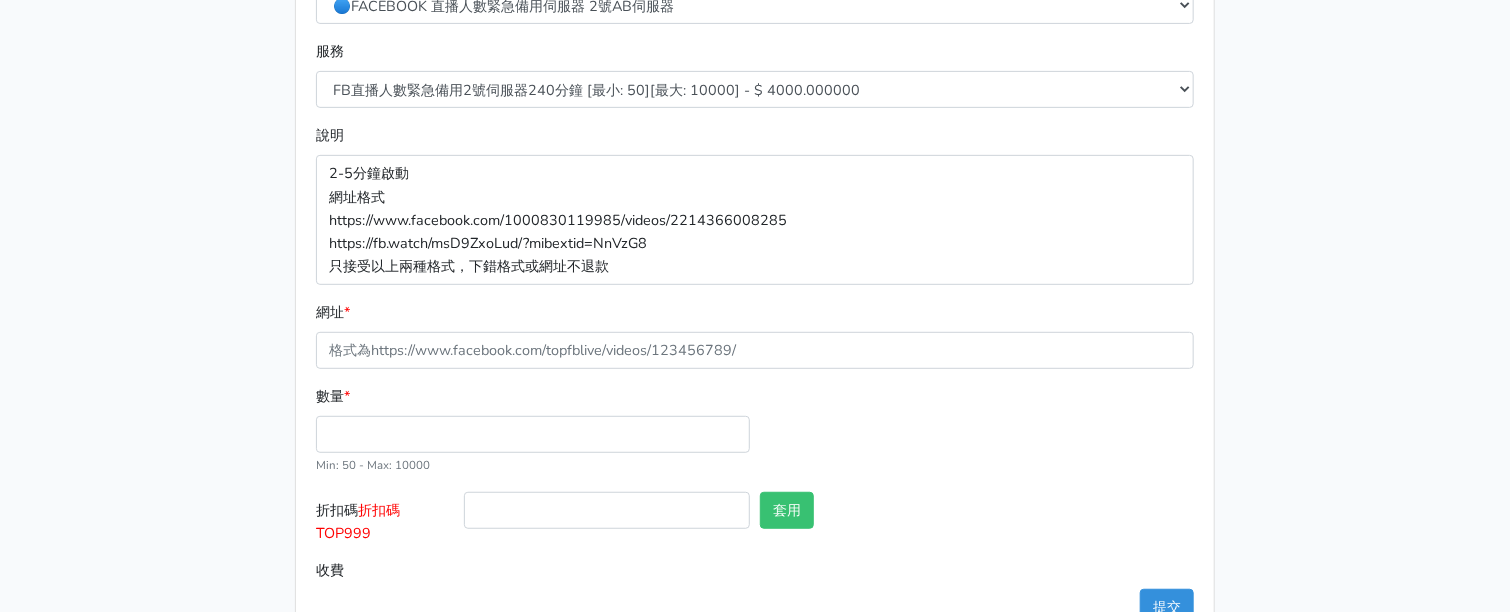 scroll, scrollTop: 375, scrollLeft: 0, axis: vertical 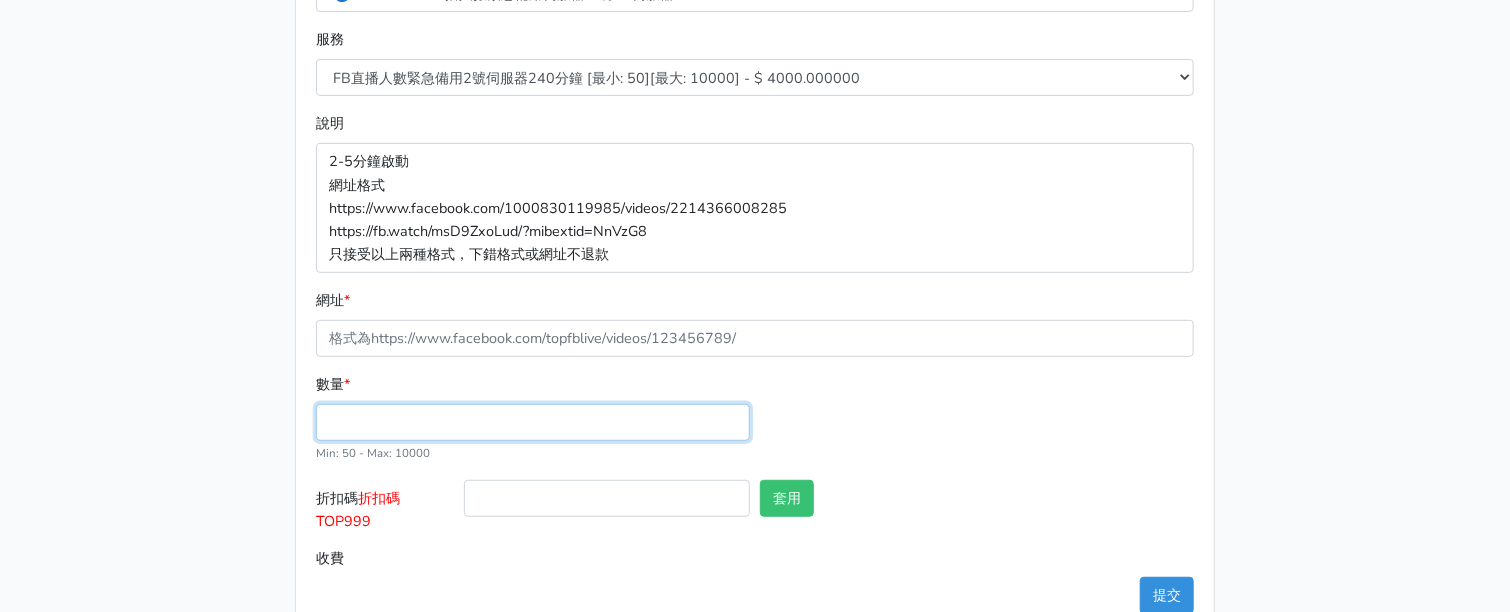 click on "數量 *" at bounding box center (533, 422) 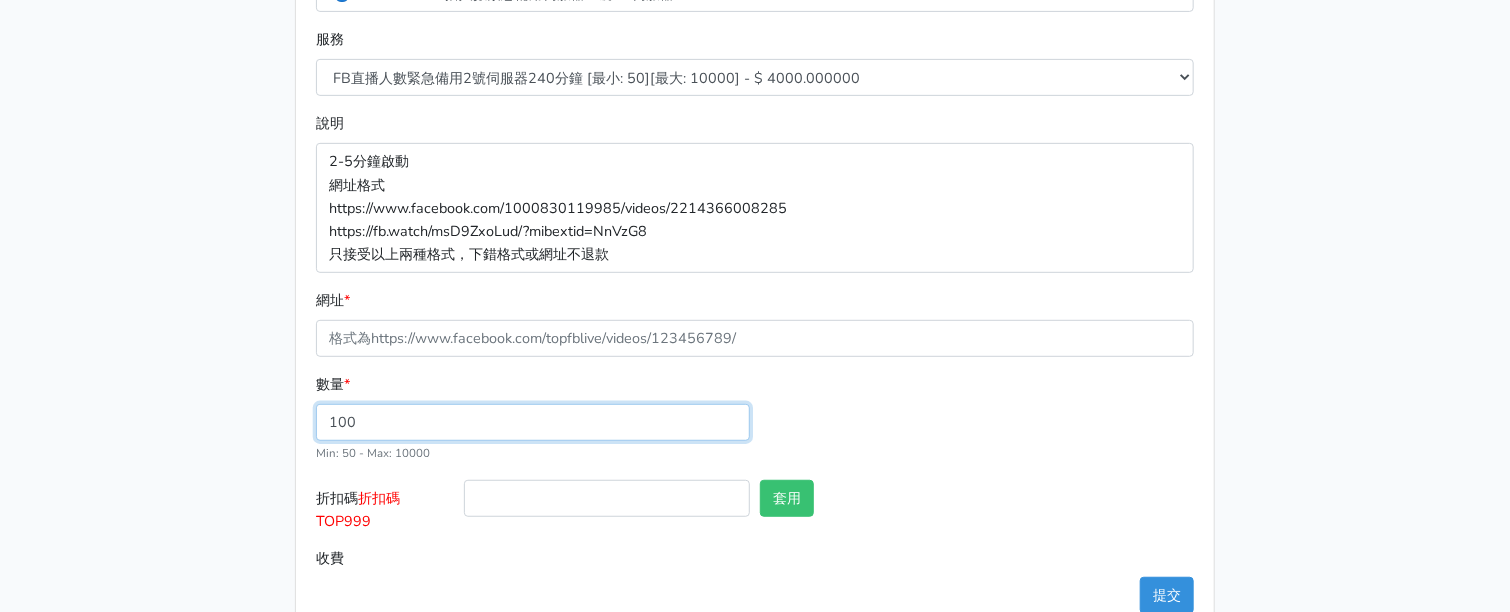 type on "100" 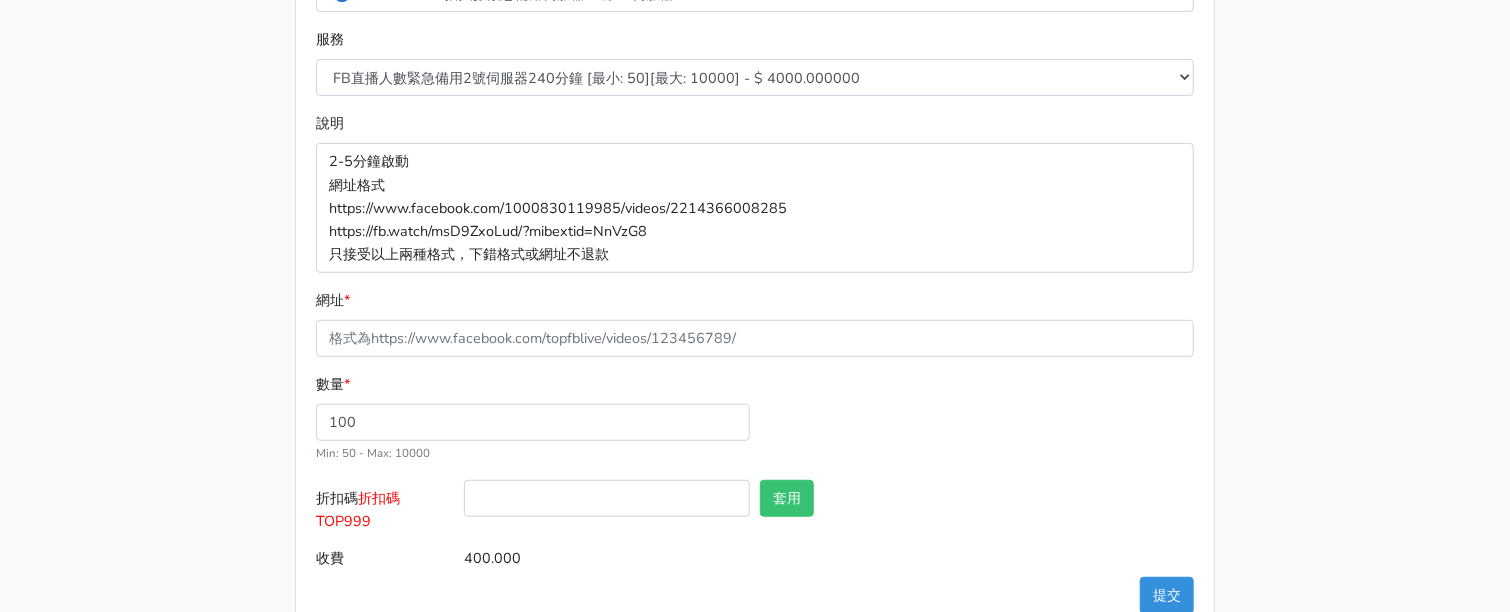 click on "說明
2-5分鐘啟動 網址格式 https://www.facebook.com/1000830119985/videos/2214366008285 https://fb.watch/msD9ZxoLud/?mibextid=NnVzG8 只接受以上兩種格式，下錯格式或網址不退款" at bounding box center (755, 192) 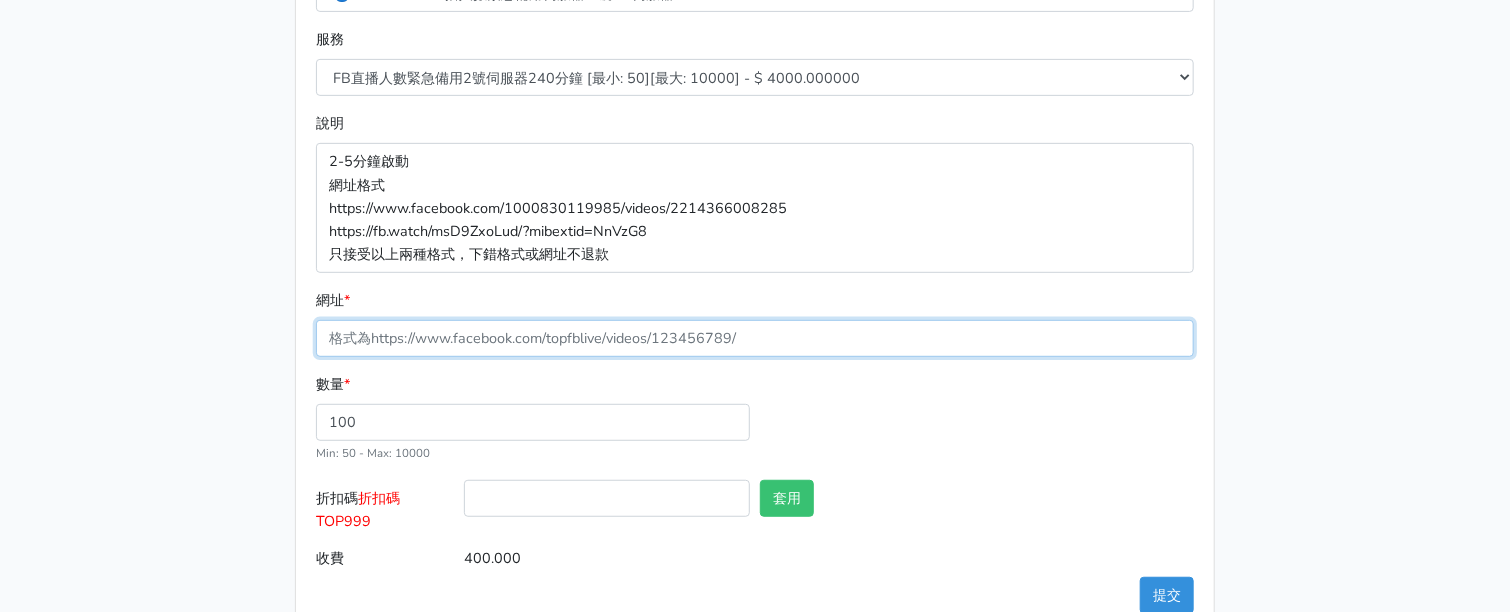 click on "網址 *" at bounding box center [755, 338] 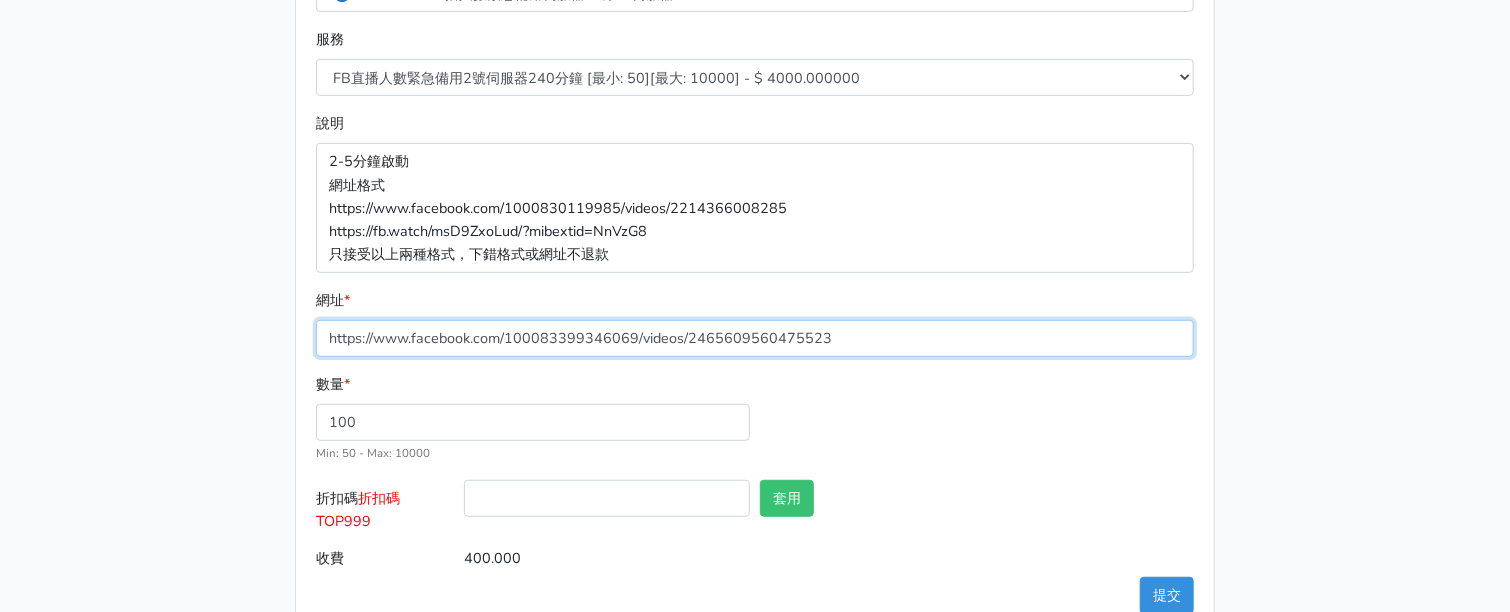 type on "https://www.facebook.com/100083399346069/videos/2465609560475523" 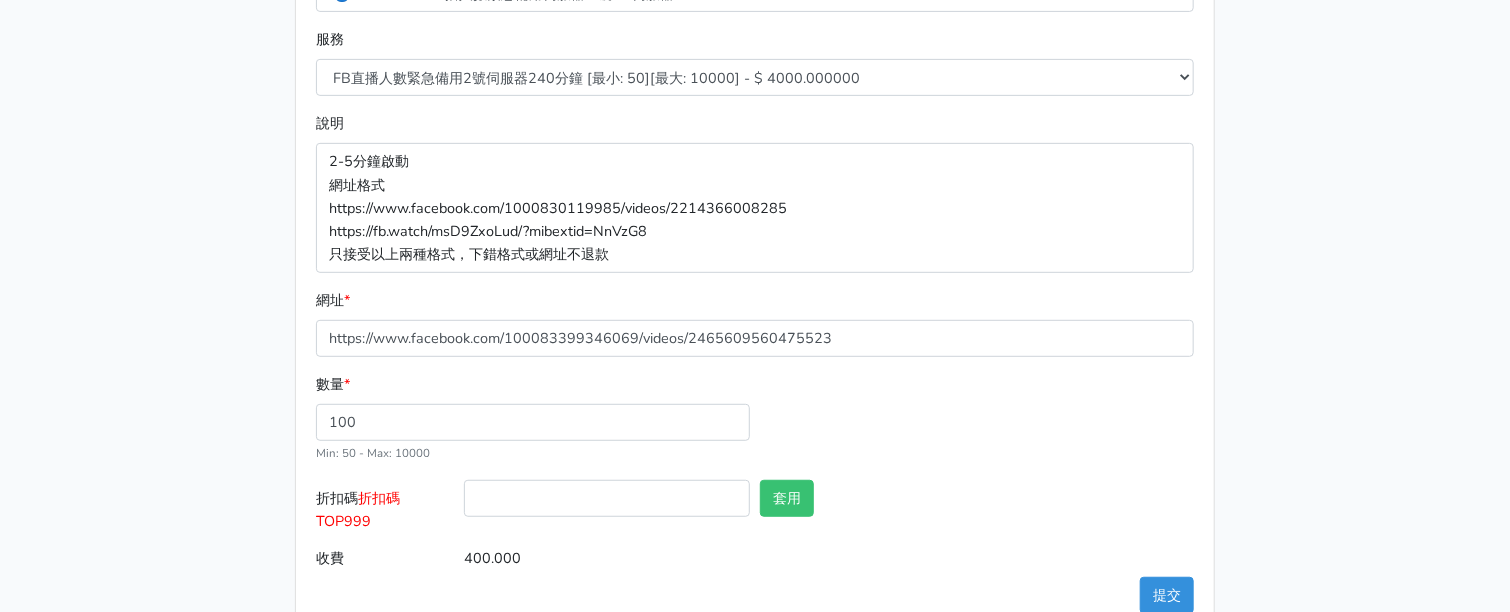 click on "TOP999" at bounding box center (358, 509) 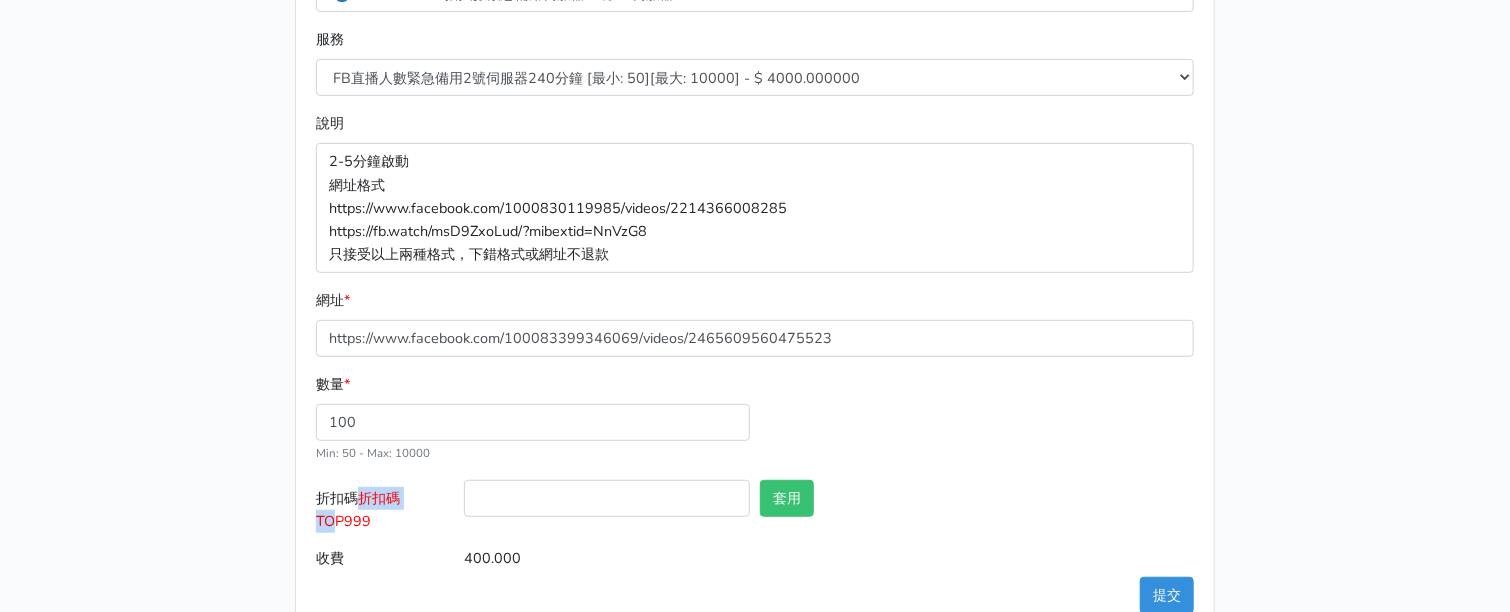 click on "TOP999" at bounding box center [358, 509] 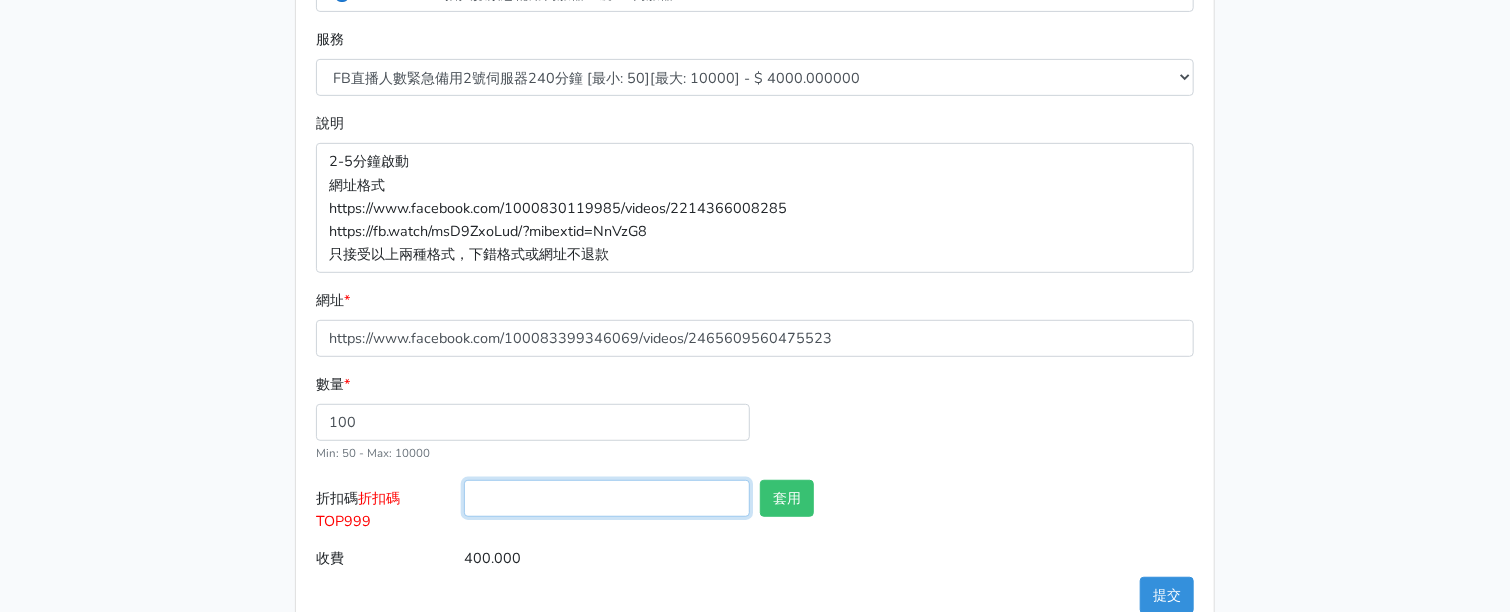 click on "折扣碼  TOP999" at bounding box center (607, 498) 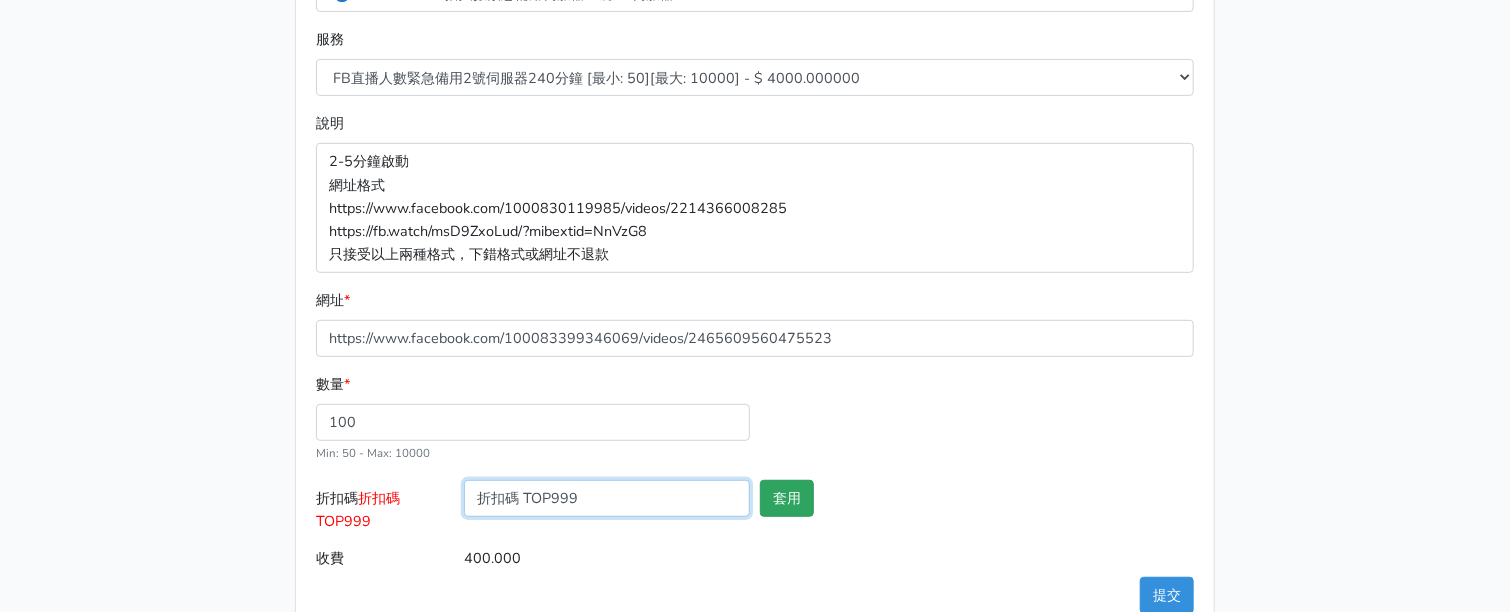 type on "TOP999" 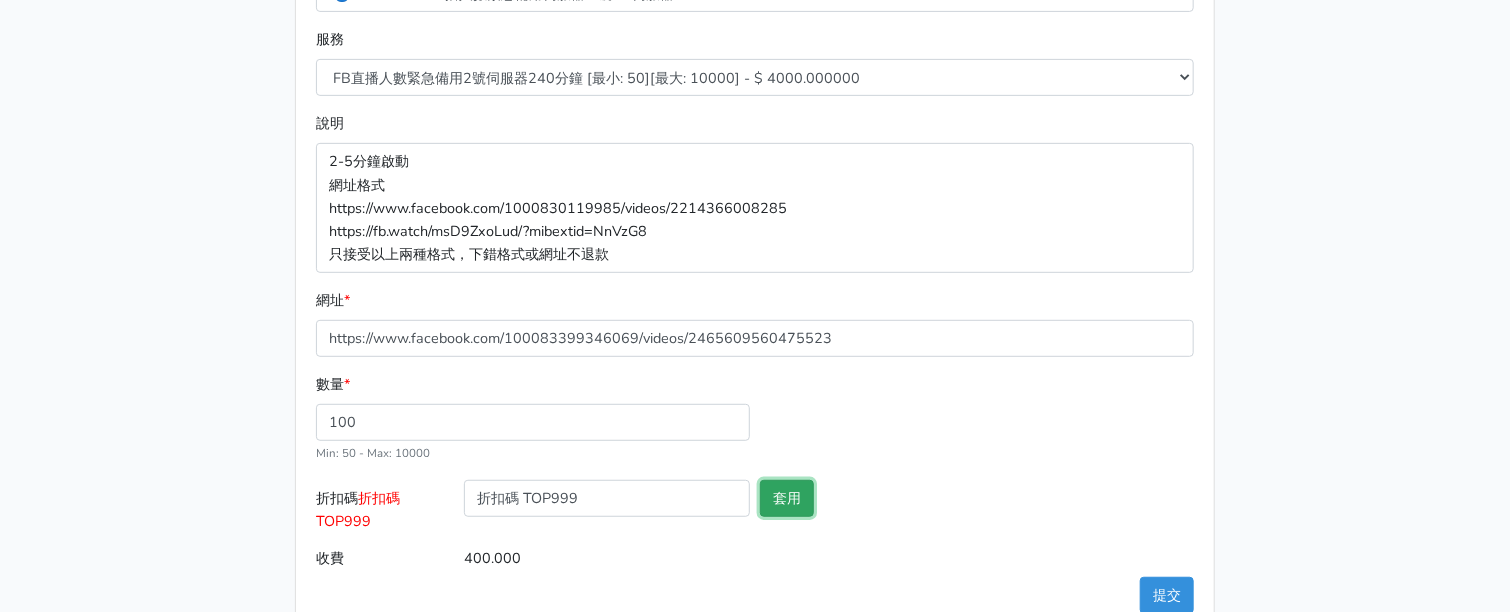 click on "套用" at bounding box center (787, 498) 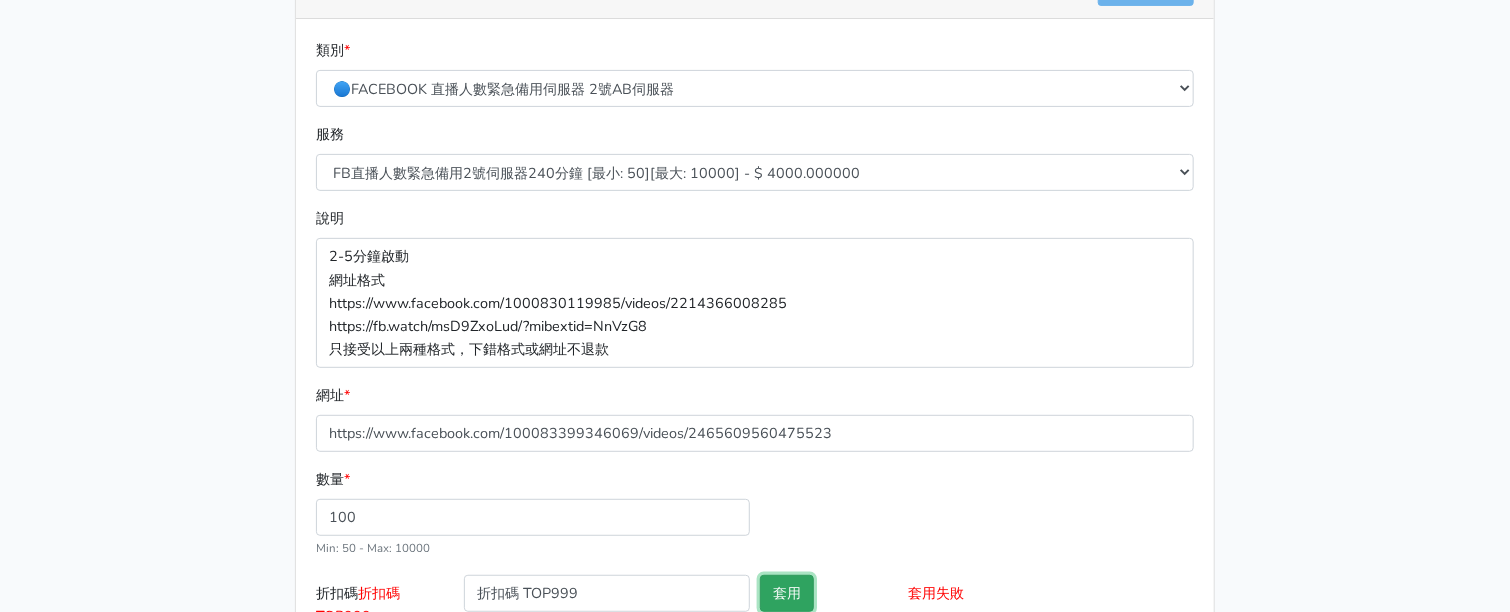 scroll, scrollTop: 407, scrollLeft: 0, axis: vertical 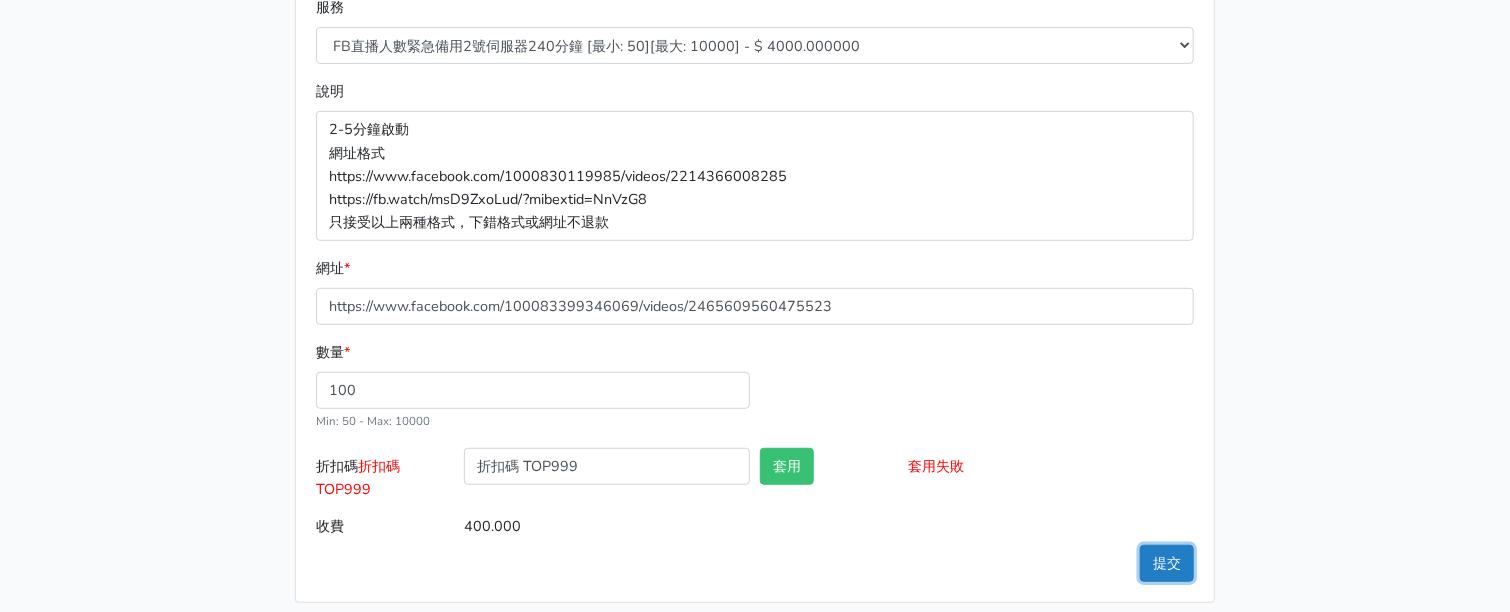 click on "提交" at bounding box center (1167, 563) 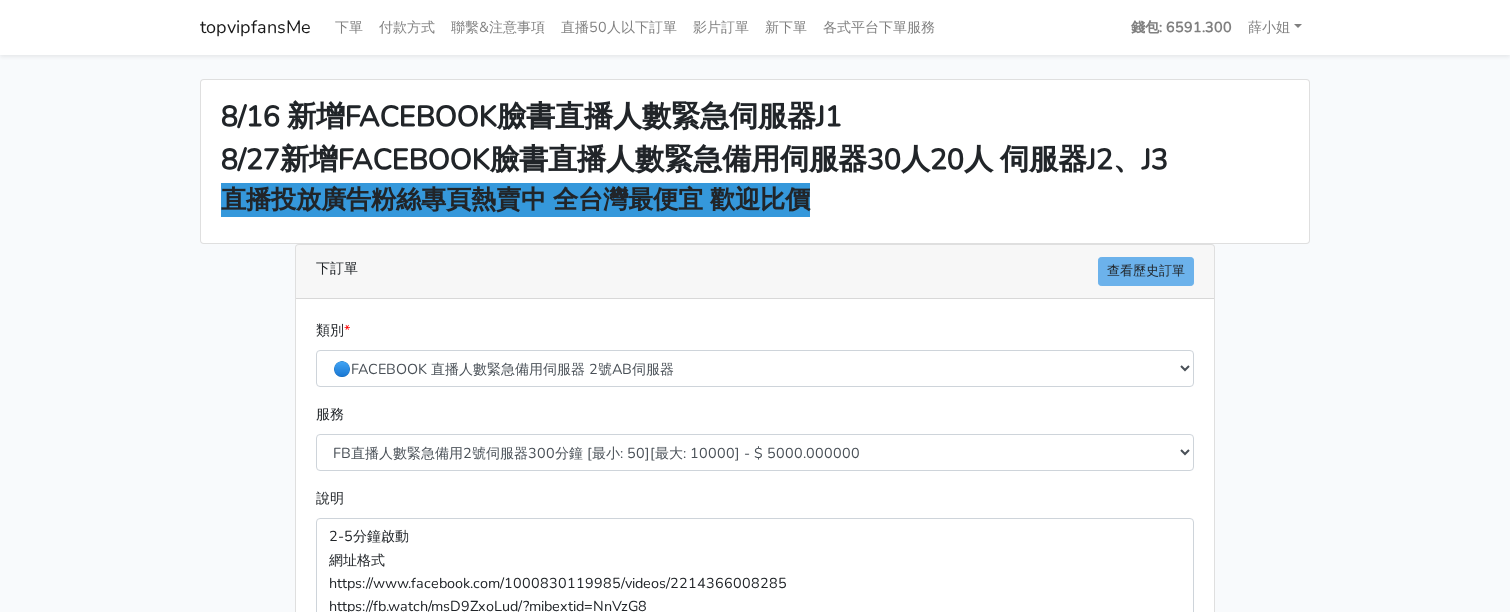 scroll, scrollTop: 0, scrollLeft: 0, axis: both 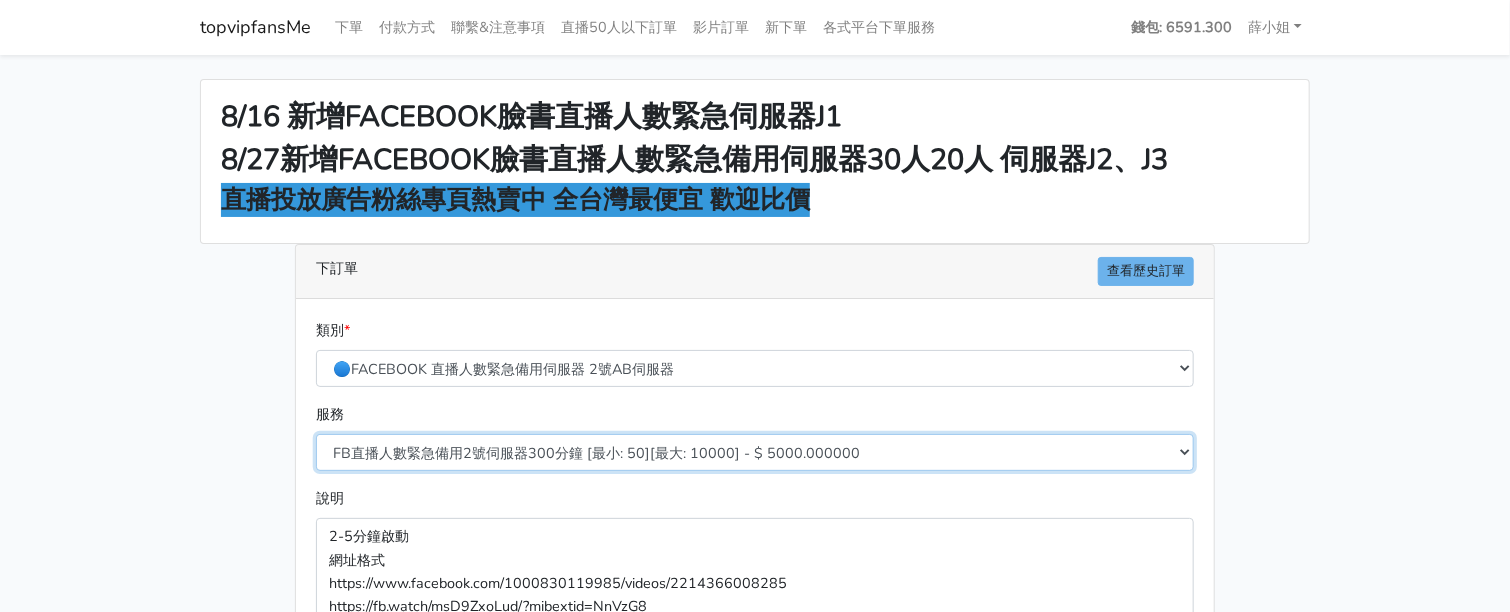 click on "FB直播人數緊急備用2號伺服器300分鐘 [最小: 50][最大: 10000] - $ 5000.000000 FB直播人數緊急備用2號伺服器60分鐘 [最小: 50][最大: 10000] - $ 1000.000000 FB直播人數緊急備用2號伺服器90分鐘 [最小: 50][最大: 10000] - $ 1500.000000 FB直播人數緊急備用2號伺服器120分鐘 [最小: 50][最大: 10000] - $ 2000.000000 FB直播人數緊急備用2號伺服器150分鐘 [最小: 50][最大: 10000] - $ 2500.000000 FB直播人數緊急備用2號伺服器180分鐘 [最小: 50][最大: 10000] - $ 3000.000000 FB直播人數緊急備用2號伺服器240分鐘 [最小: 50][最大: 10000] - $ 4000.000000 FB直播人數緊急備用2號伺服器360分鐘  [最小: 50][最大: 10000] - $ 6000.000000" at bounding box center [755, 452] 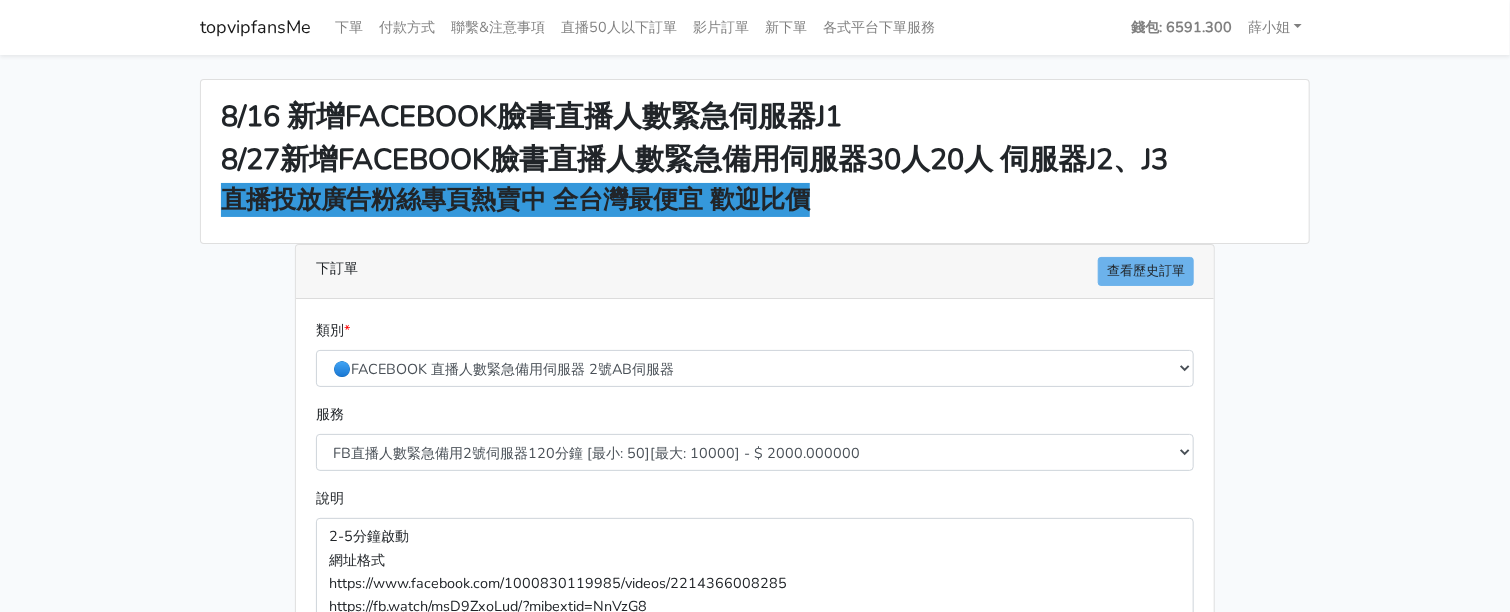 click on "8/16 新增FACEBOOK臉書直播人數緊急伺服器J1
8/27新增FACEBOOK臉書直播人數緊急備用伺服器30人20人 伺服器J2、J3
直播投放廣告粉絲專頁熱賣中 全台灣最便宜 歡迎比價
下訂單
查看歷史訂單
類別 *
🔵FACEBOOK 直播人數緊急備用伺服器 2號AB伺服器 🌕IG直播人數 * *" at bounding box center (755, 537) 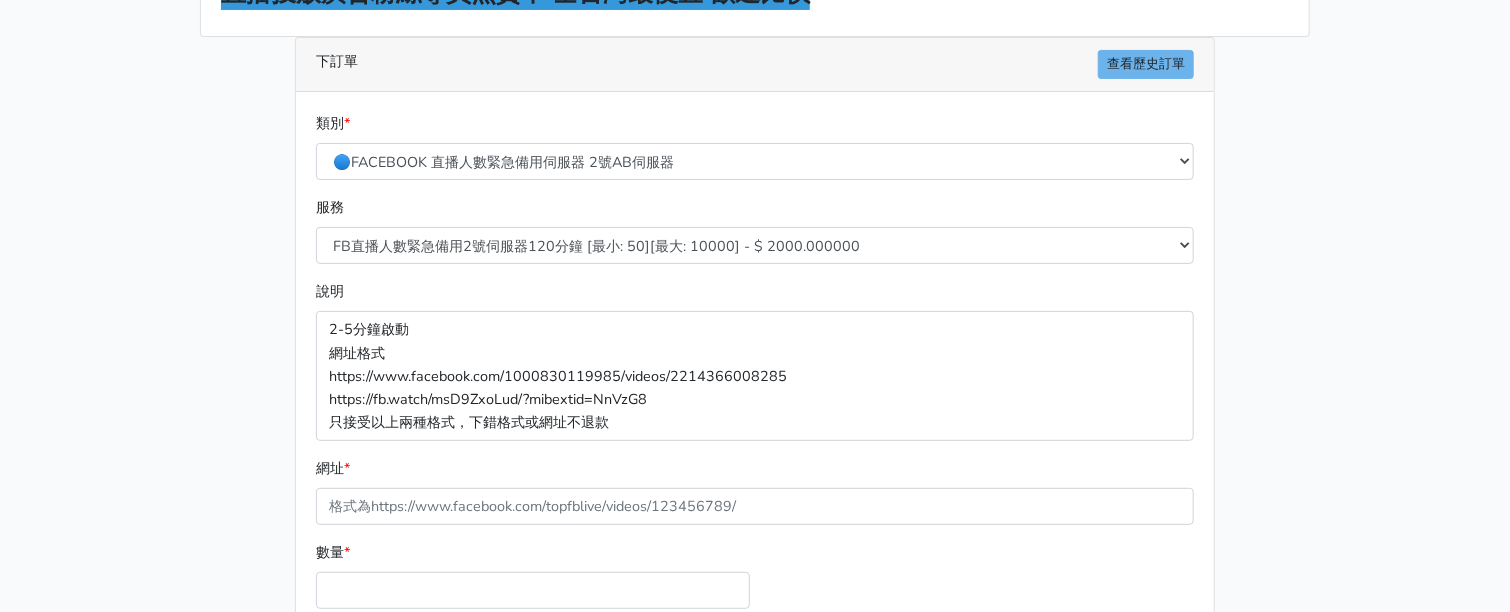 scroll, scrollTop: 249, scrollLeft: 0, axis: vertical 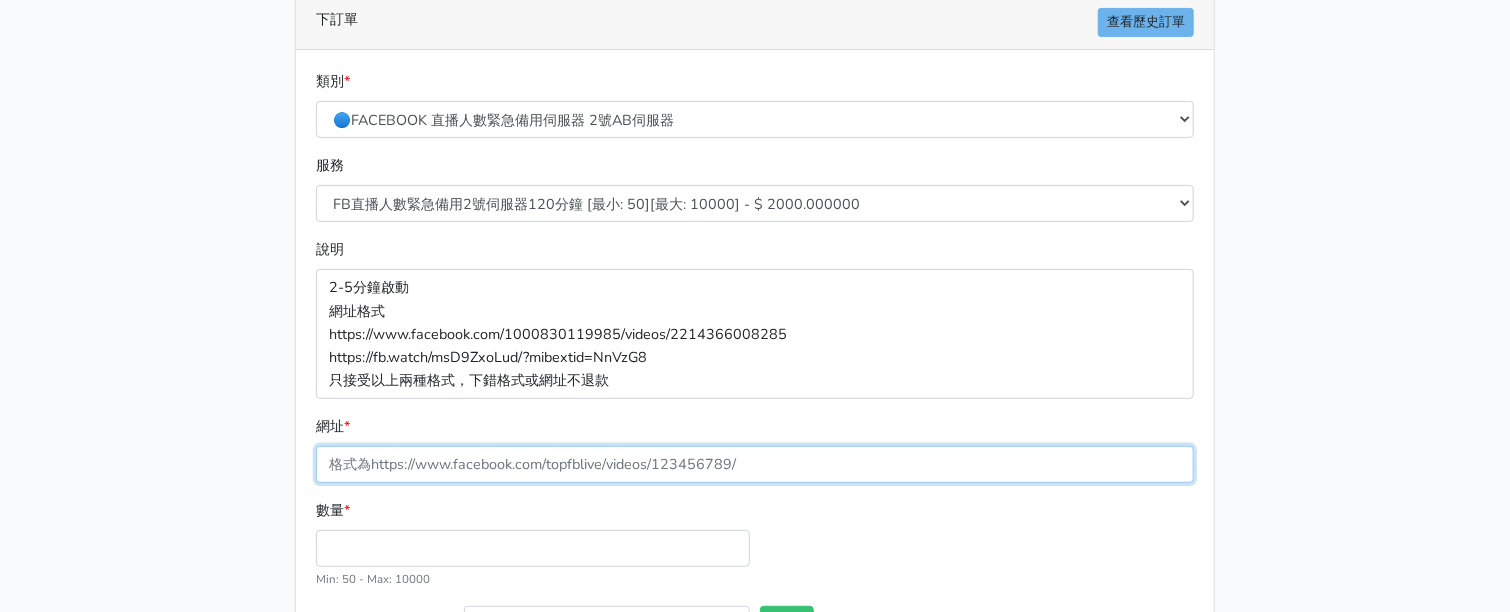 click on "網址 *" at bounding box center (755, 464) 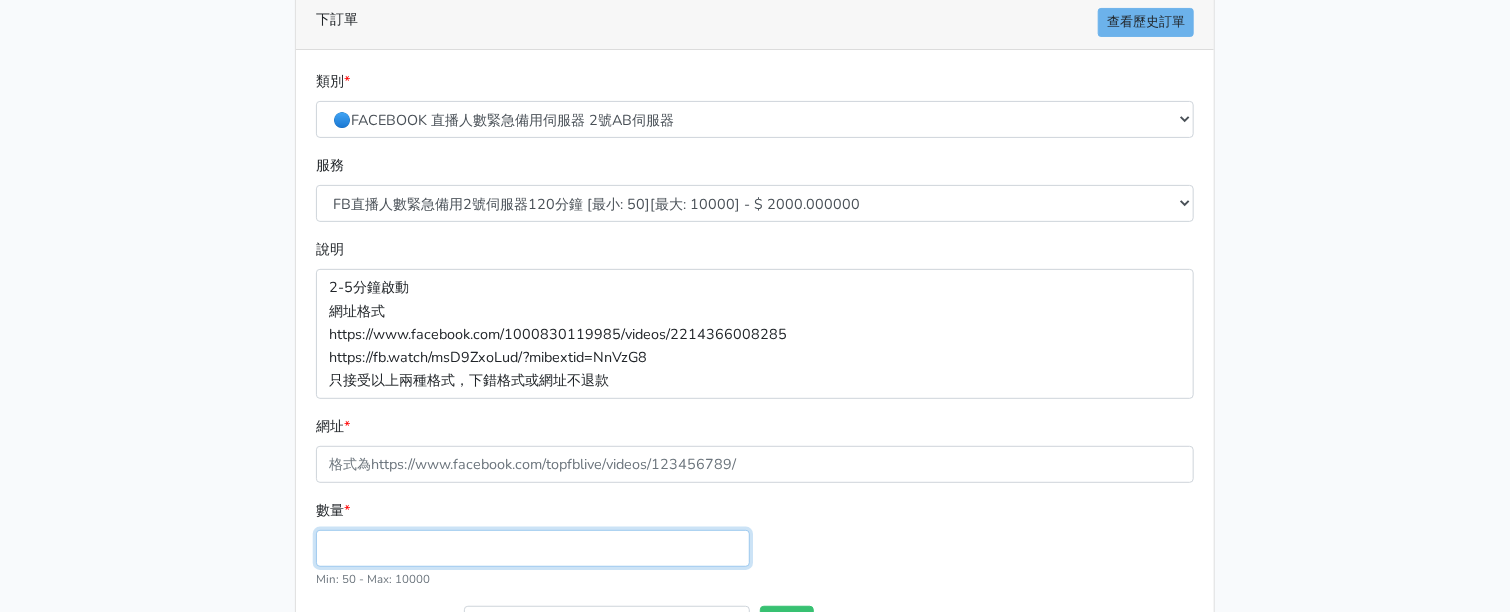 click on "數量 *" at bounding box center [533, 548] 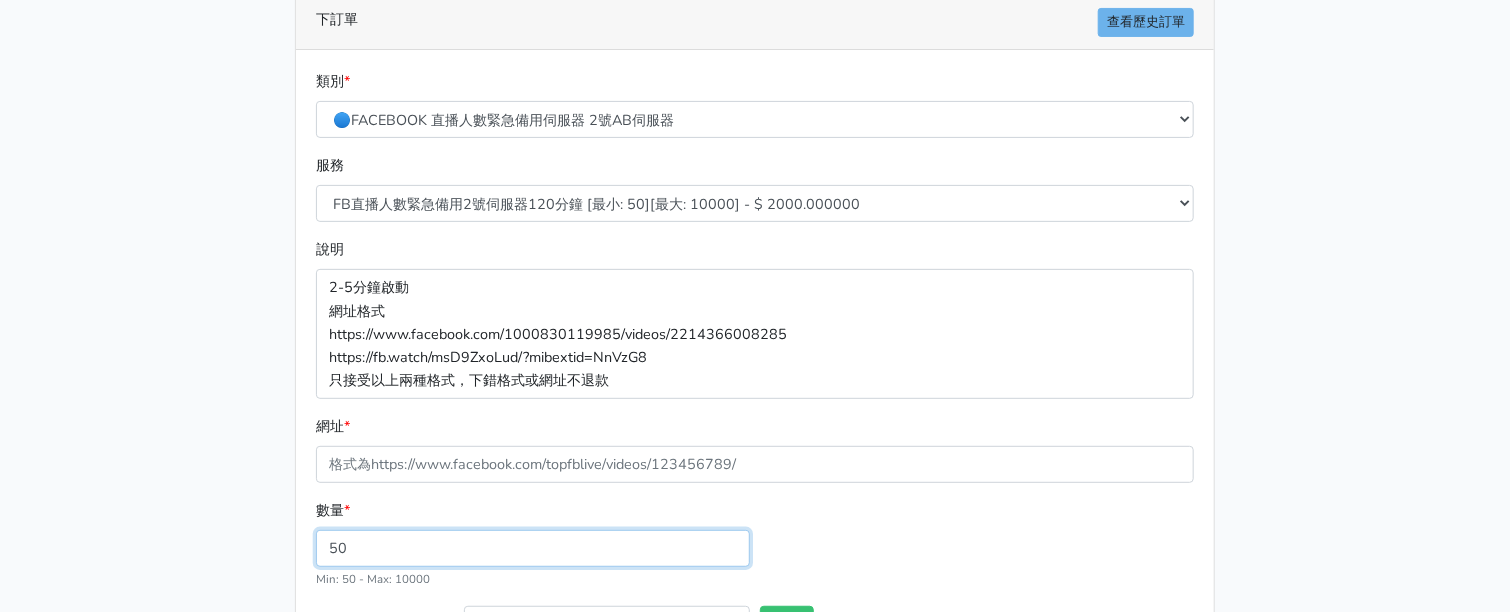 type on "50" 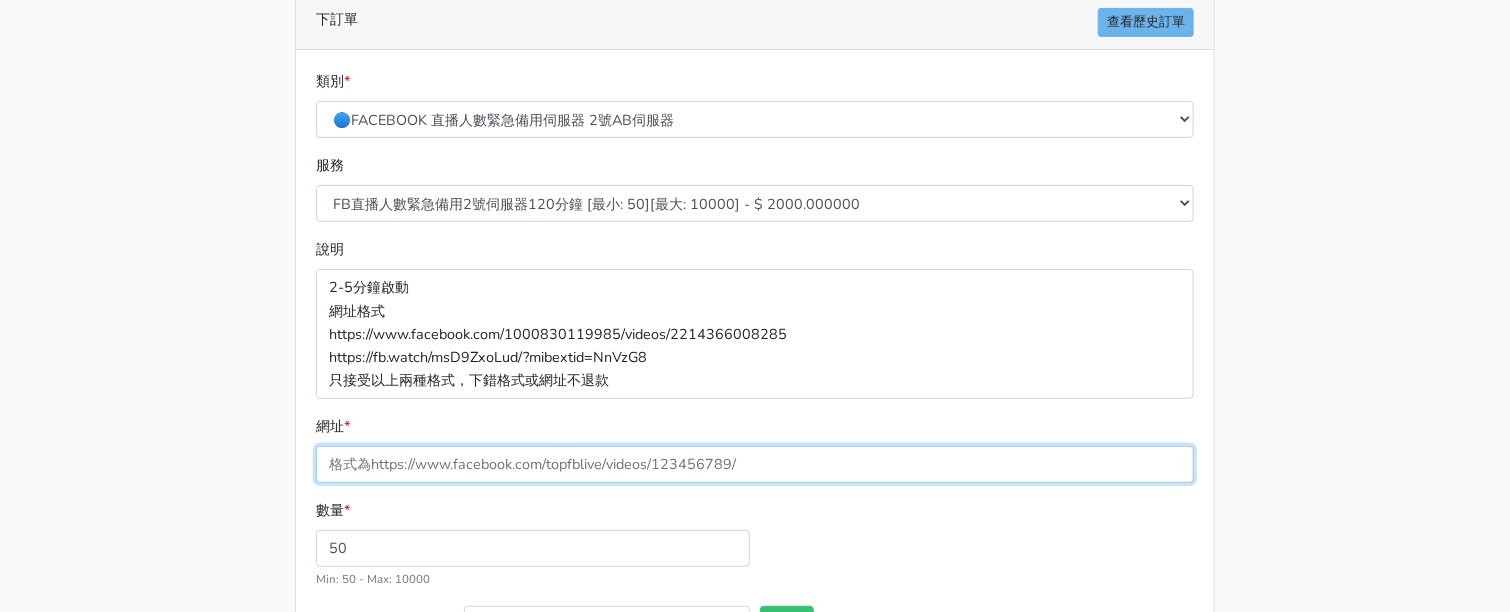 click on "網址 *" at bounding box center [755, 464] 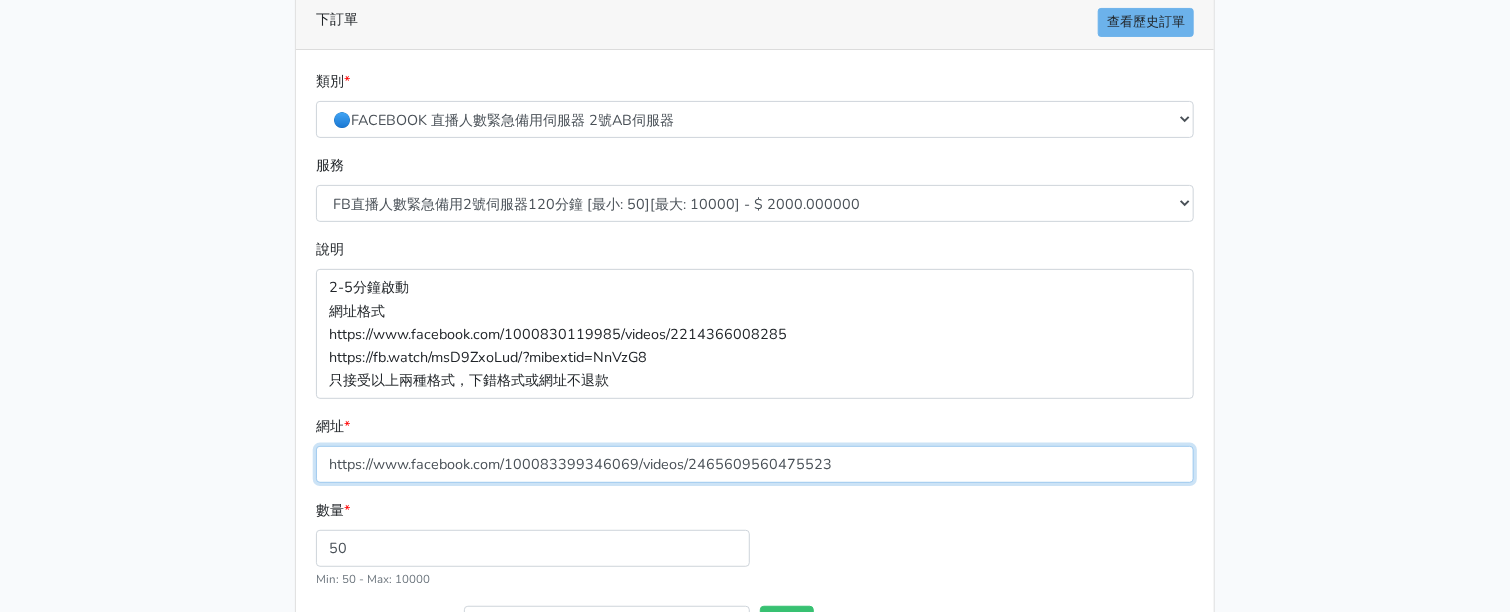 type on "https://www.facebook.com/100083399346069/videos/2465609560475523" 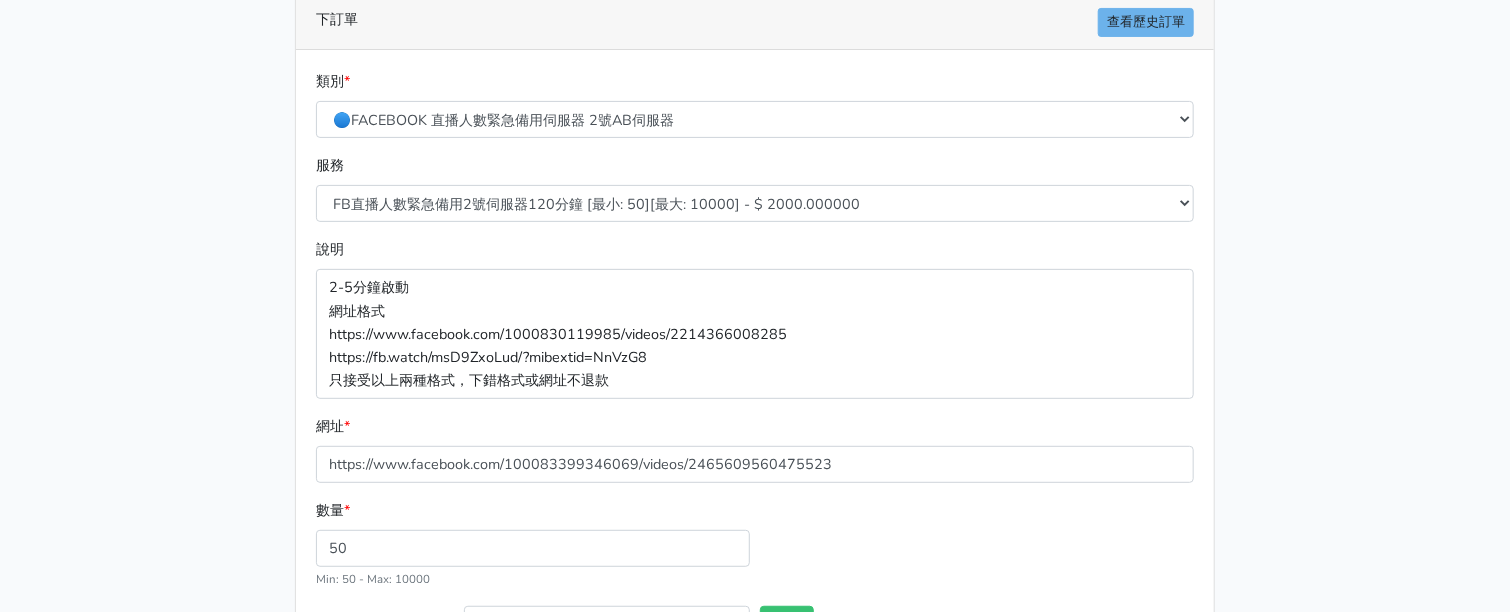 click on "8/16 新增FACEBOOK臉書直播人數緊急伺服器J1
8/27新增FACEBOOK臉書直播人數緊急備用伺服器30人20人 伺服器J2、J3
直播投放廣告粉絲專頁熱賣中 全台灣最便宜 歡迎比價
下訂單
查看歷史訂單
類別 *
🔵FACEBOOK 直播人數緊急備用伺服器 2號AB伺服器 🌕IG直播人數 * *" at bounding box center [755, 288] 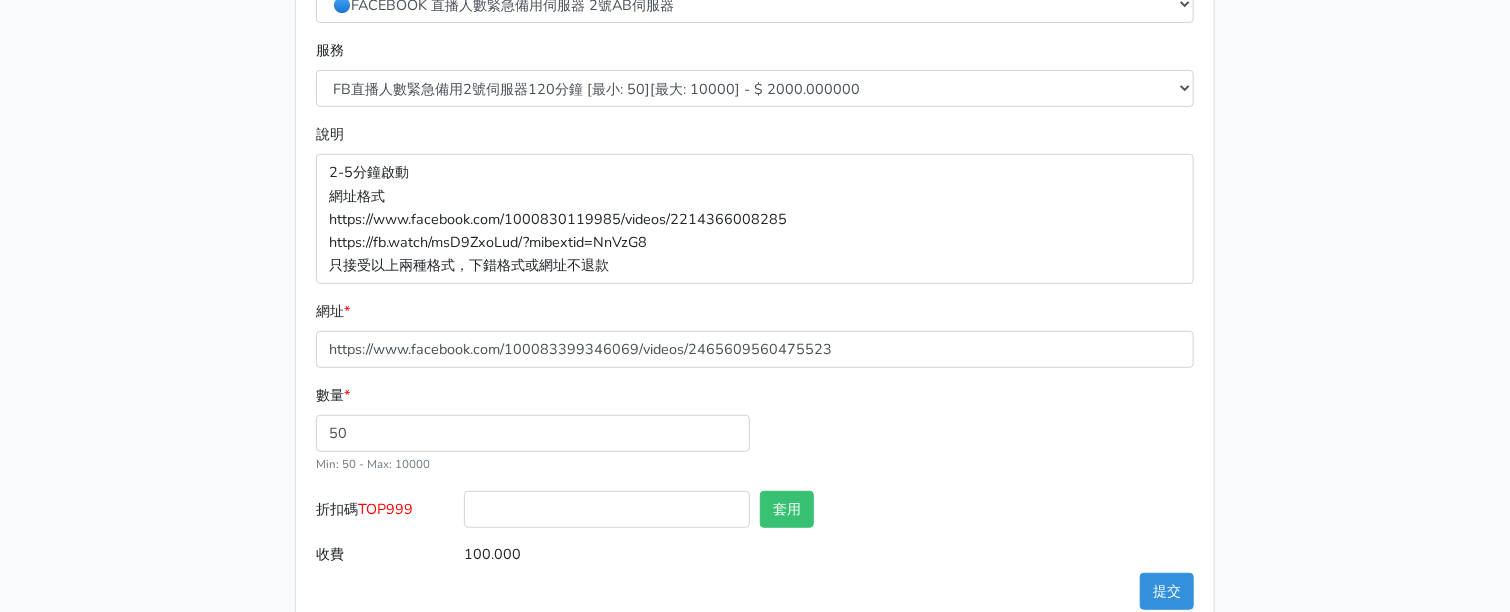 scroll, scrollTop: 407, scrollLeft: 0, axis: vertical 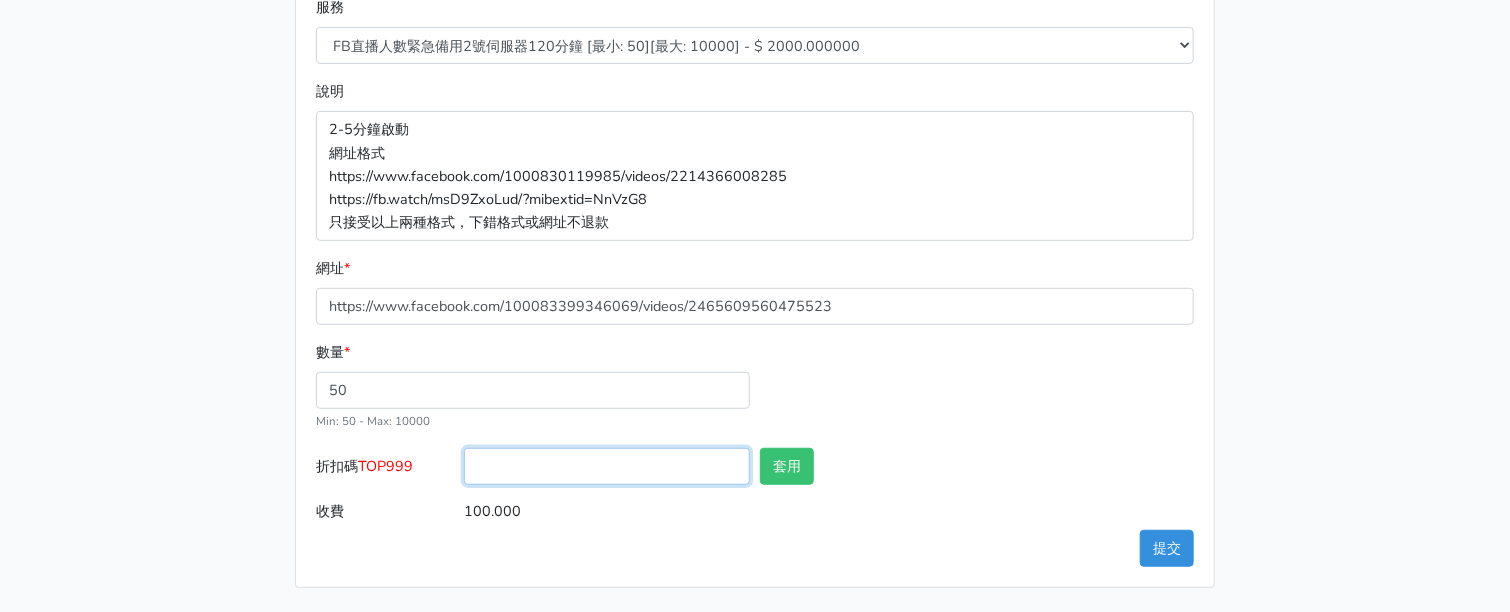 drag, startPoint x: 471, startPoint y: 477, endPoint x: 534, endPoint y: 483, distance: 63.28507 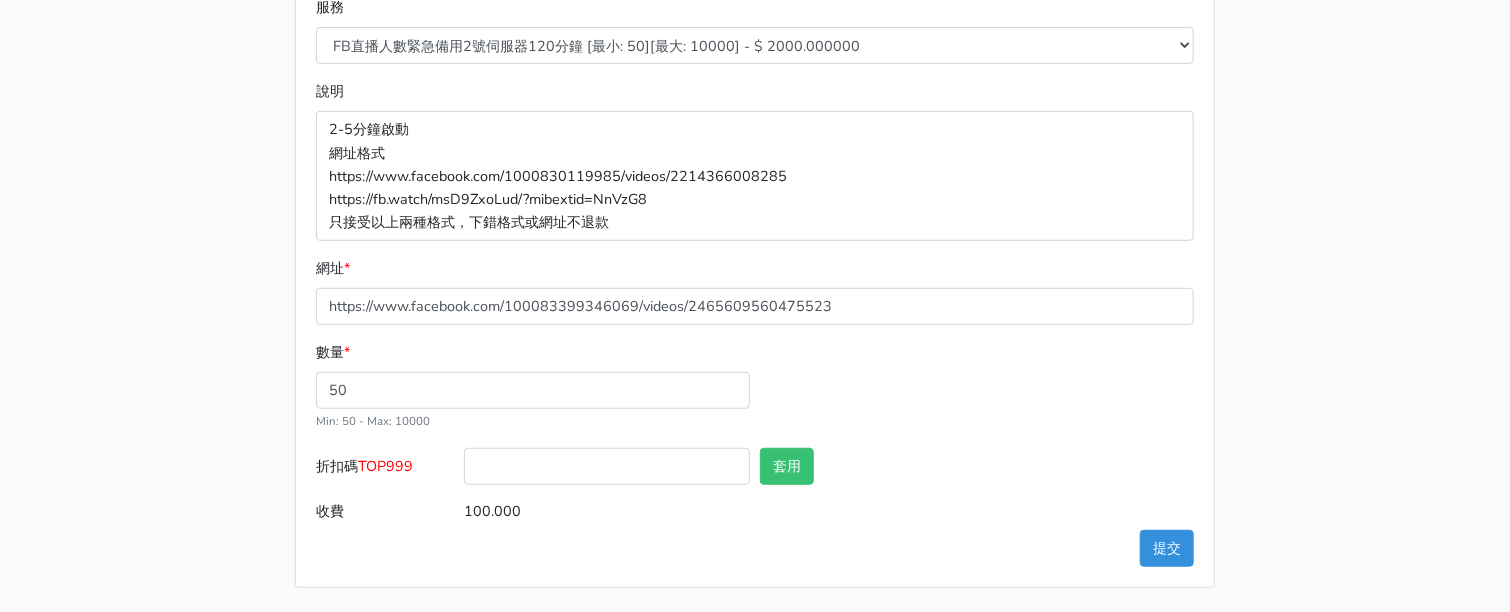 click on "TOP999" at bounding box center [385, 466] 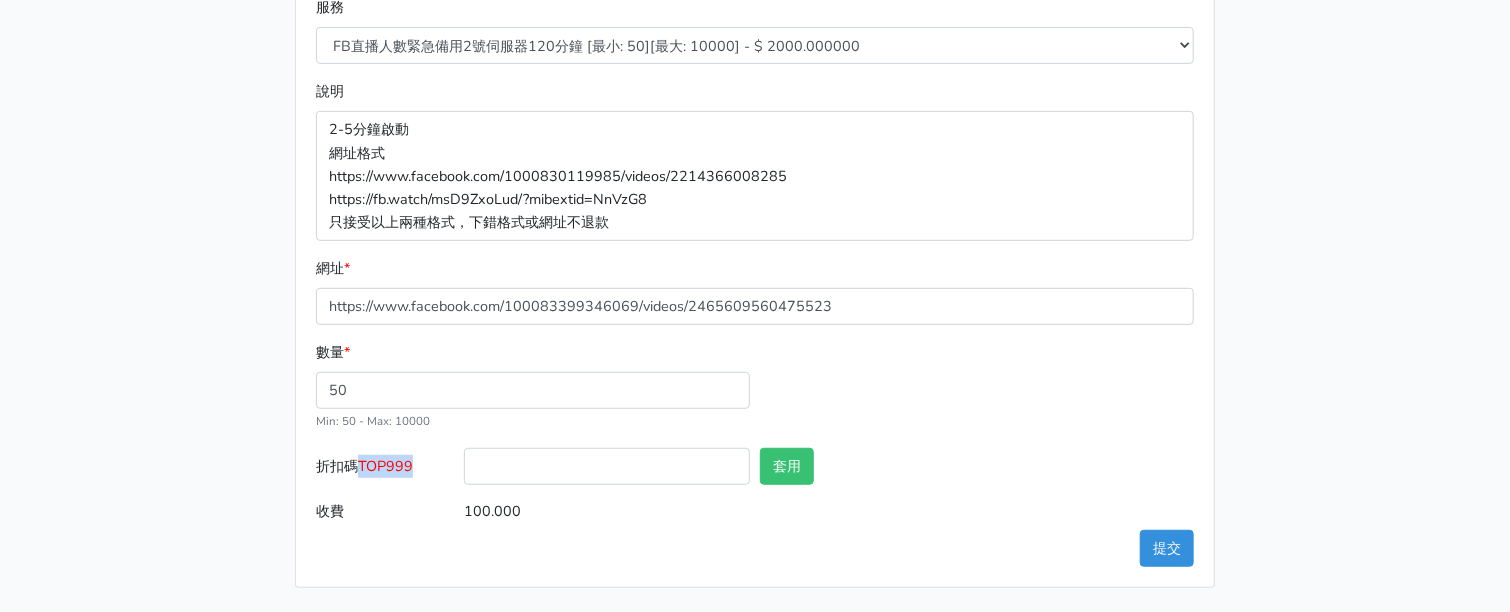 click on "TOP999" at bounding box center [385, 466] 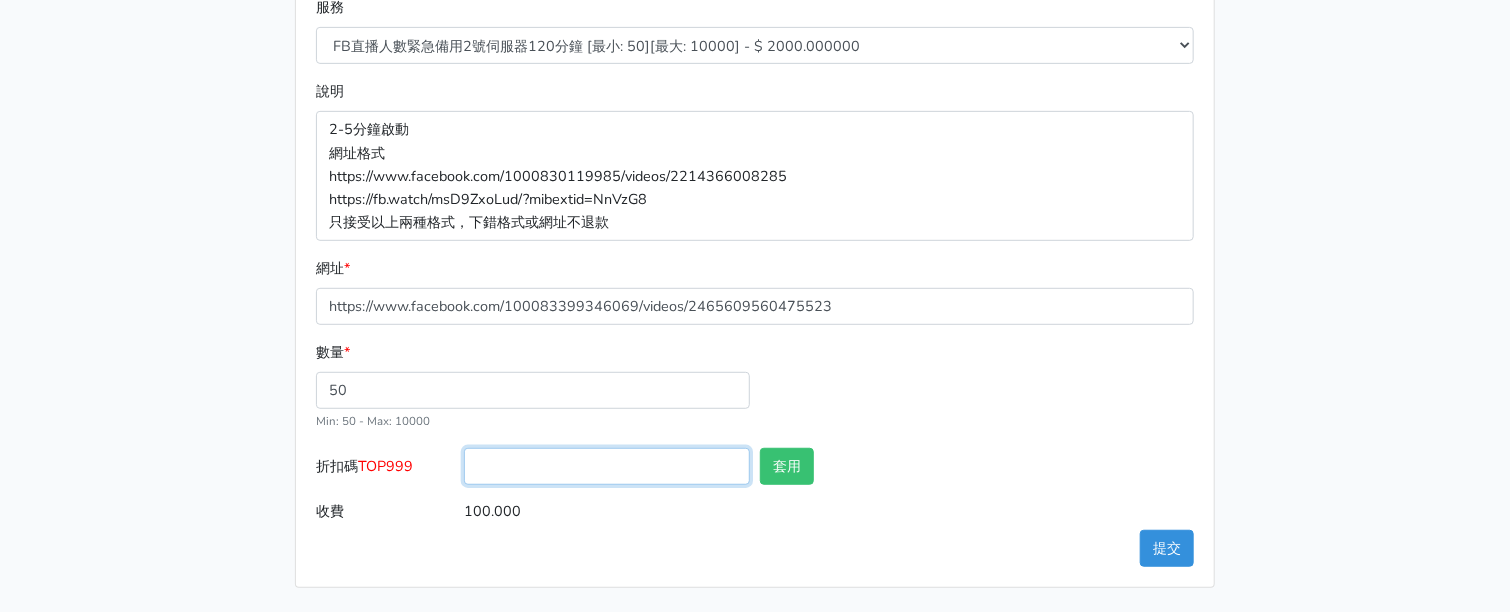 drag, startPoint x: 536, startPoint y: 464, endPoint x: 640, endPoint y: 472, distance: 104.307236 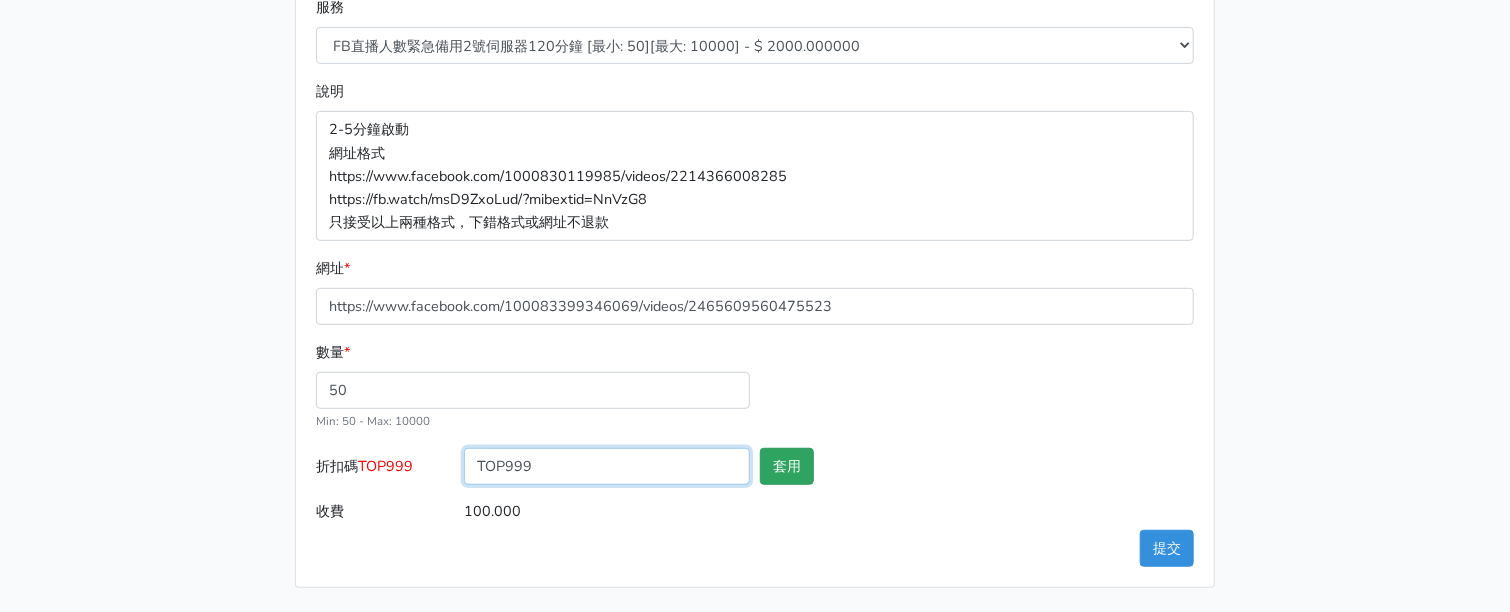 type on "TOP999" 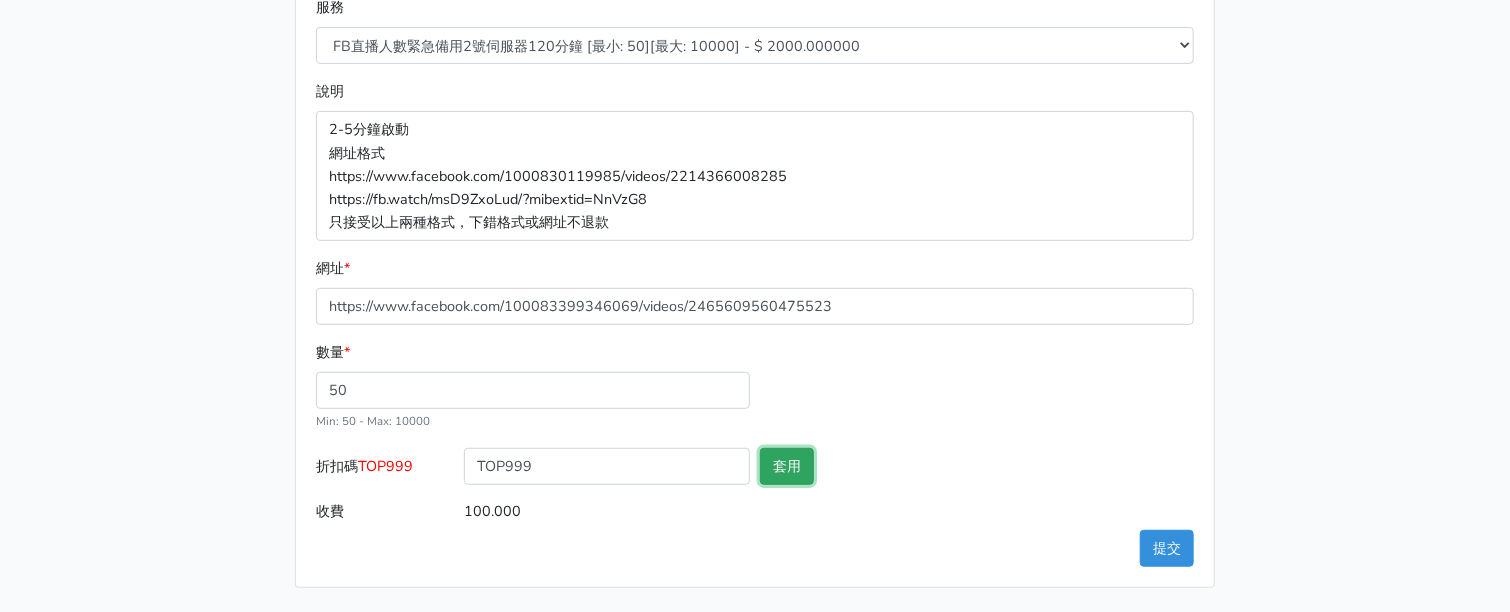 click on "套用" at bounding box center (787, 466) 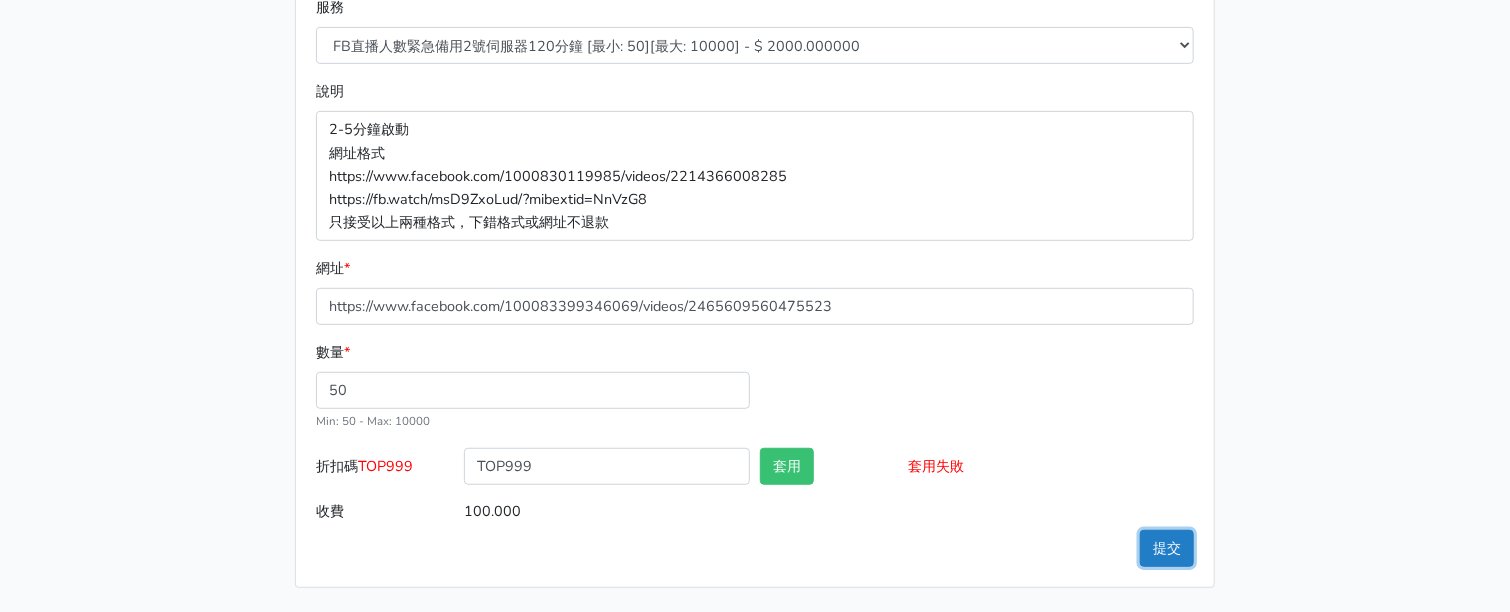 click on "提交" at bounding box center (1167, 548) 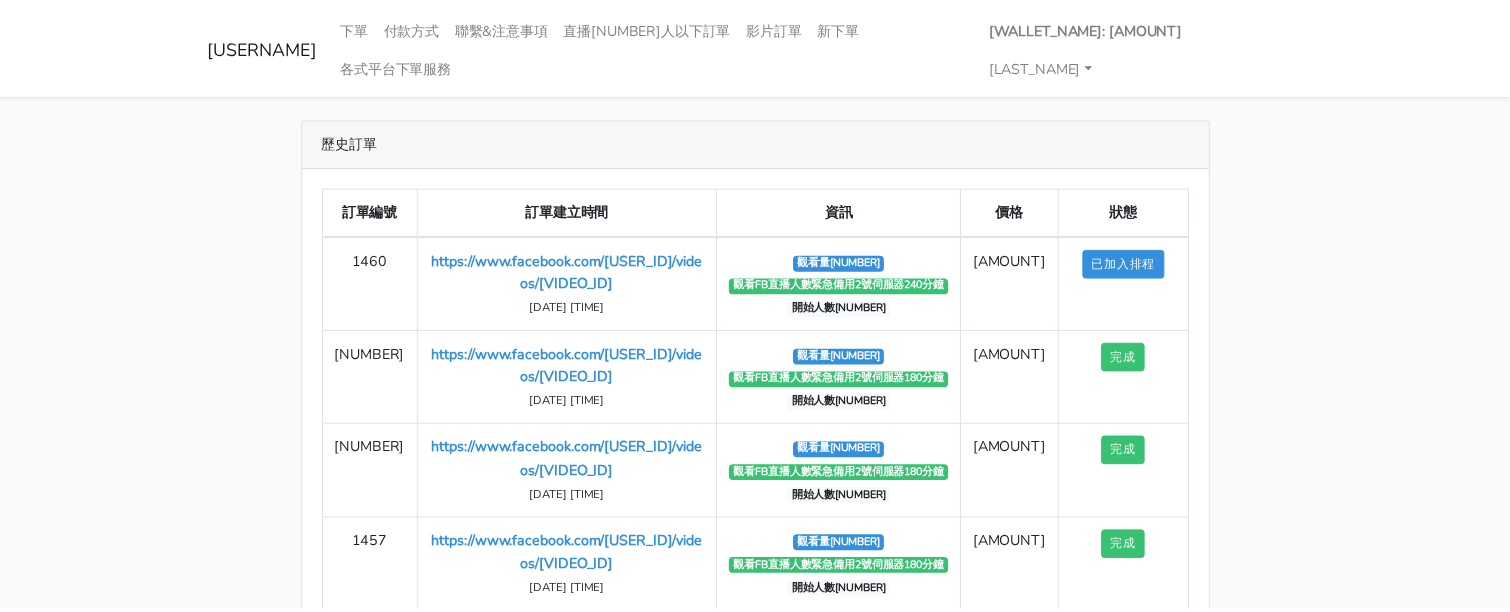scroll, scrollTop: 0, scrollLeft: 0, axis: both 